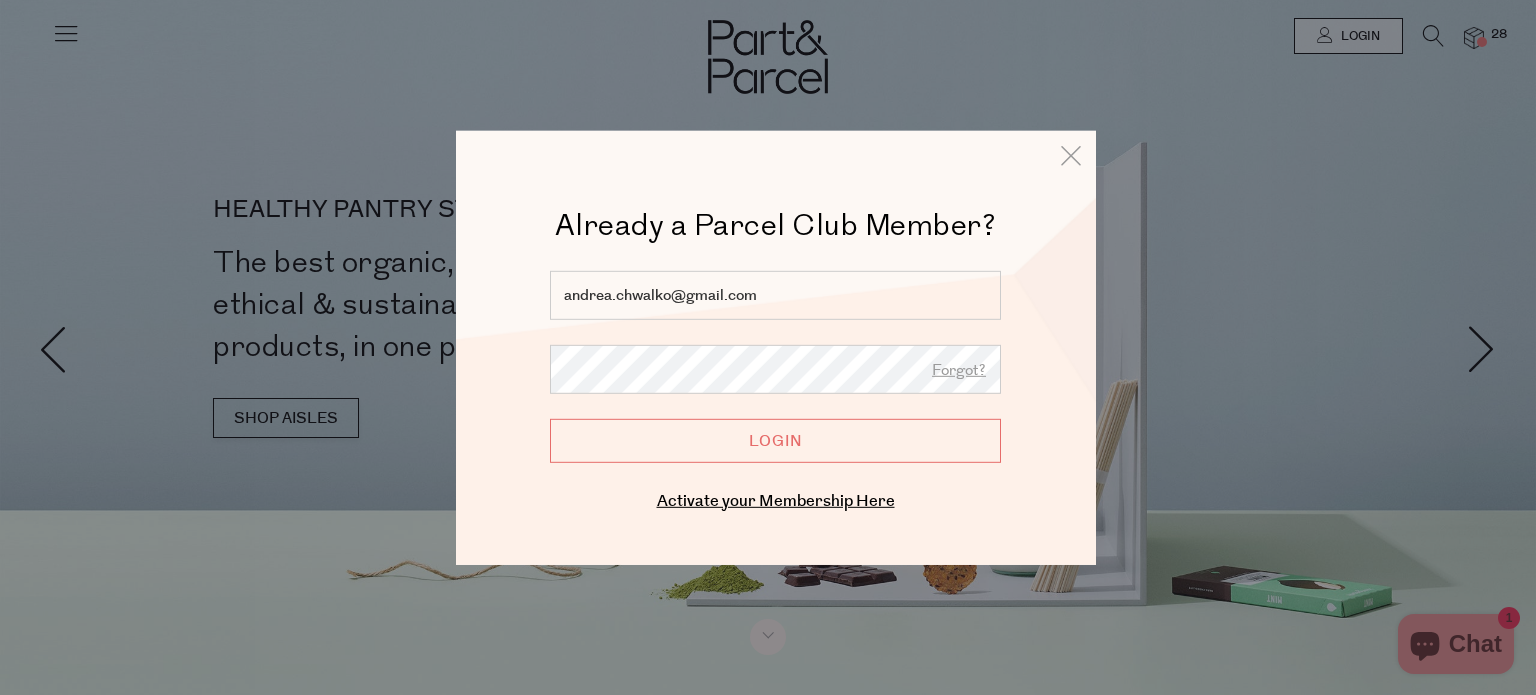 scroll, scrollTop: 0, scrollLeft: 0, axis: both 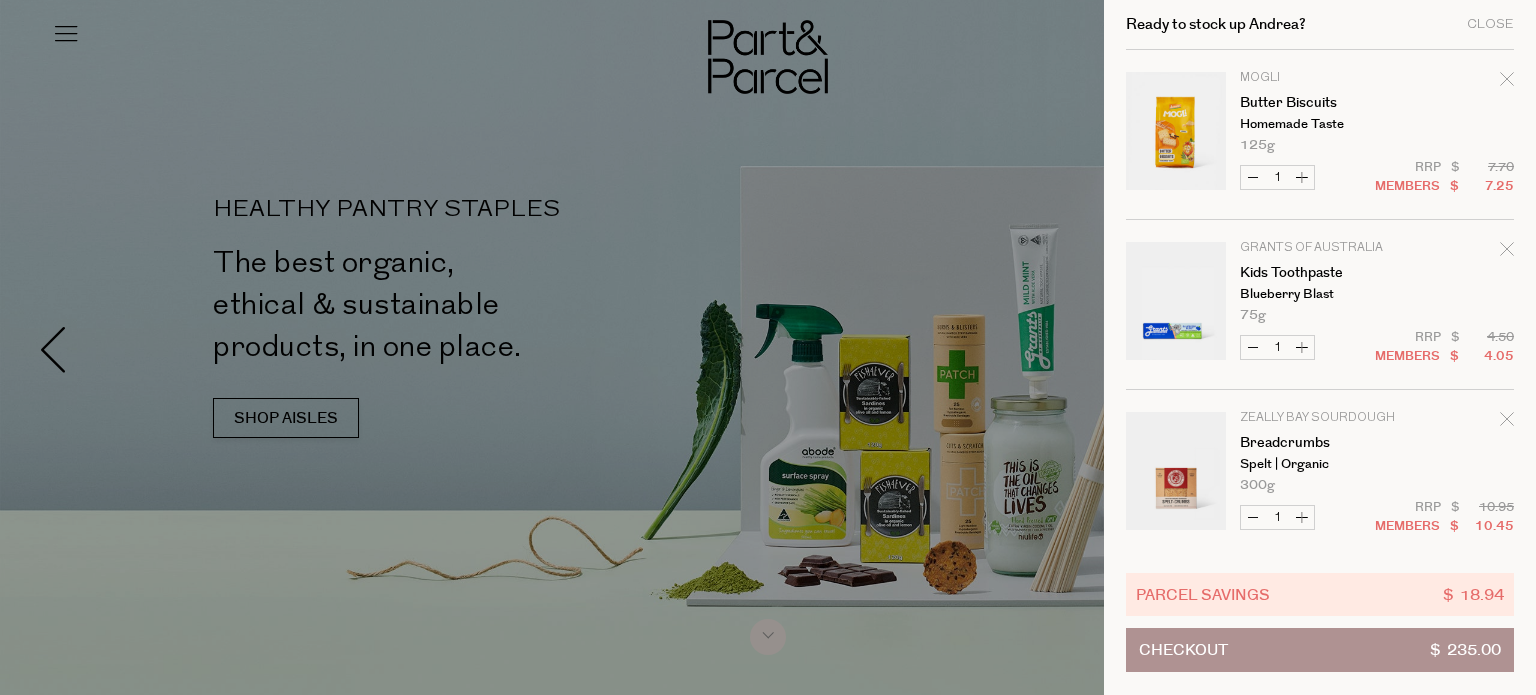 type on "andrea.chwalko@gmail.com" 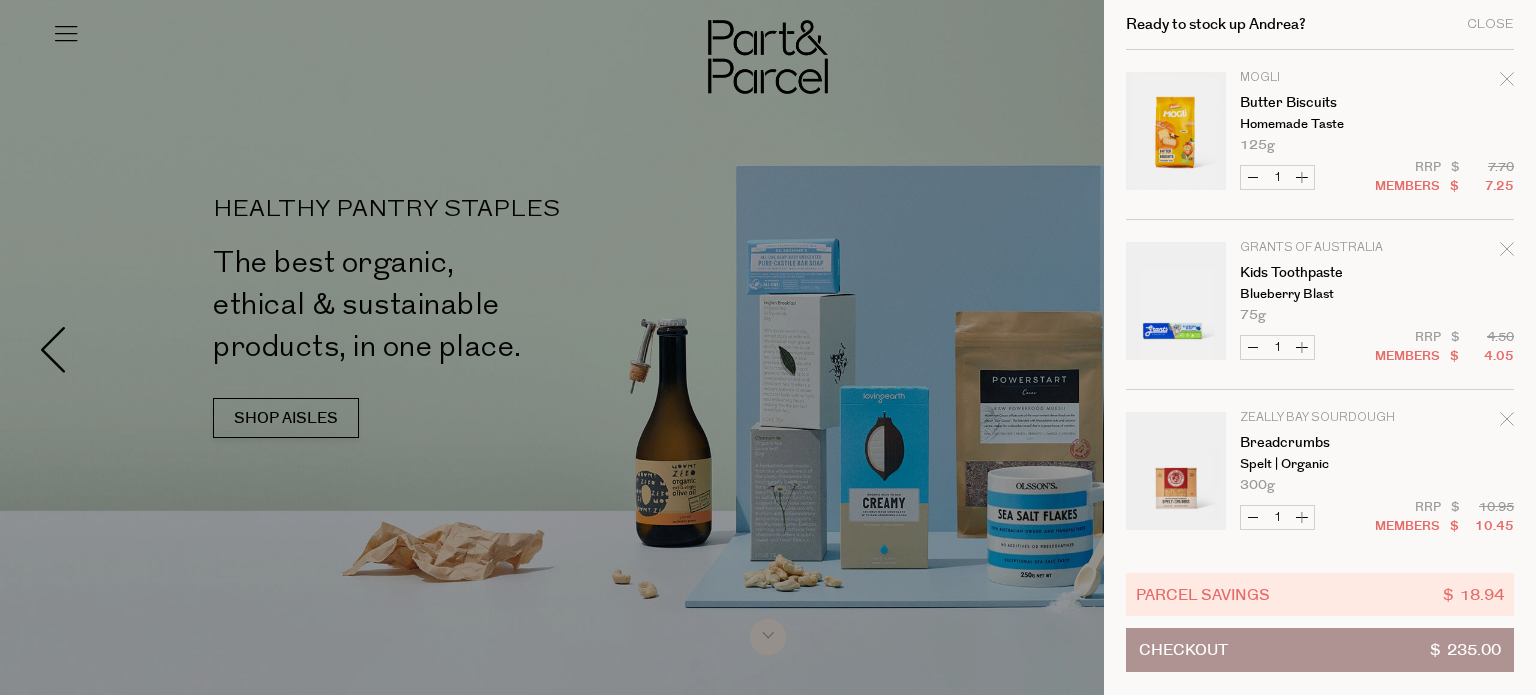 click 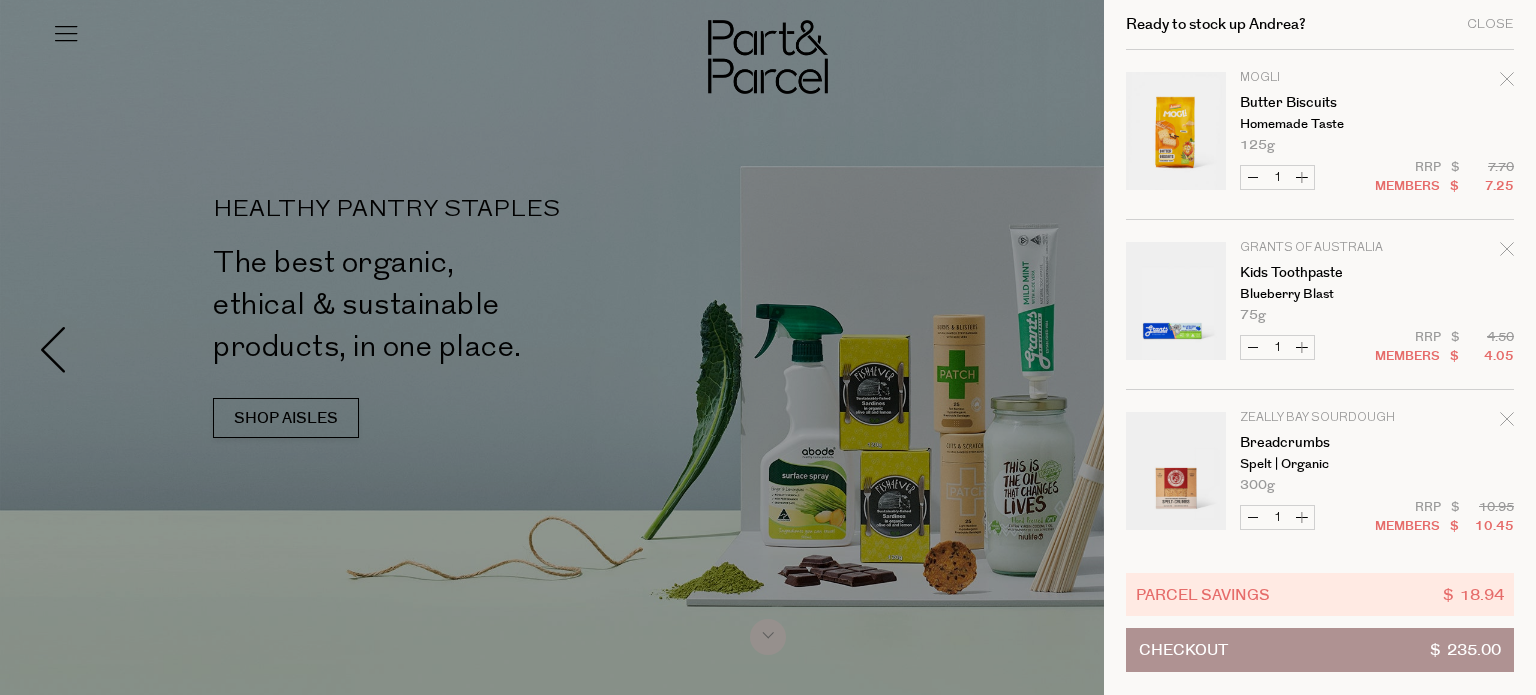 click 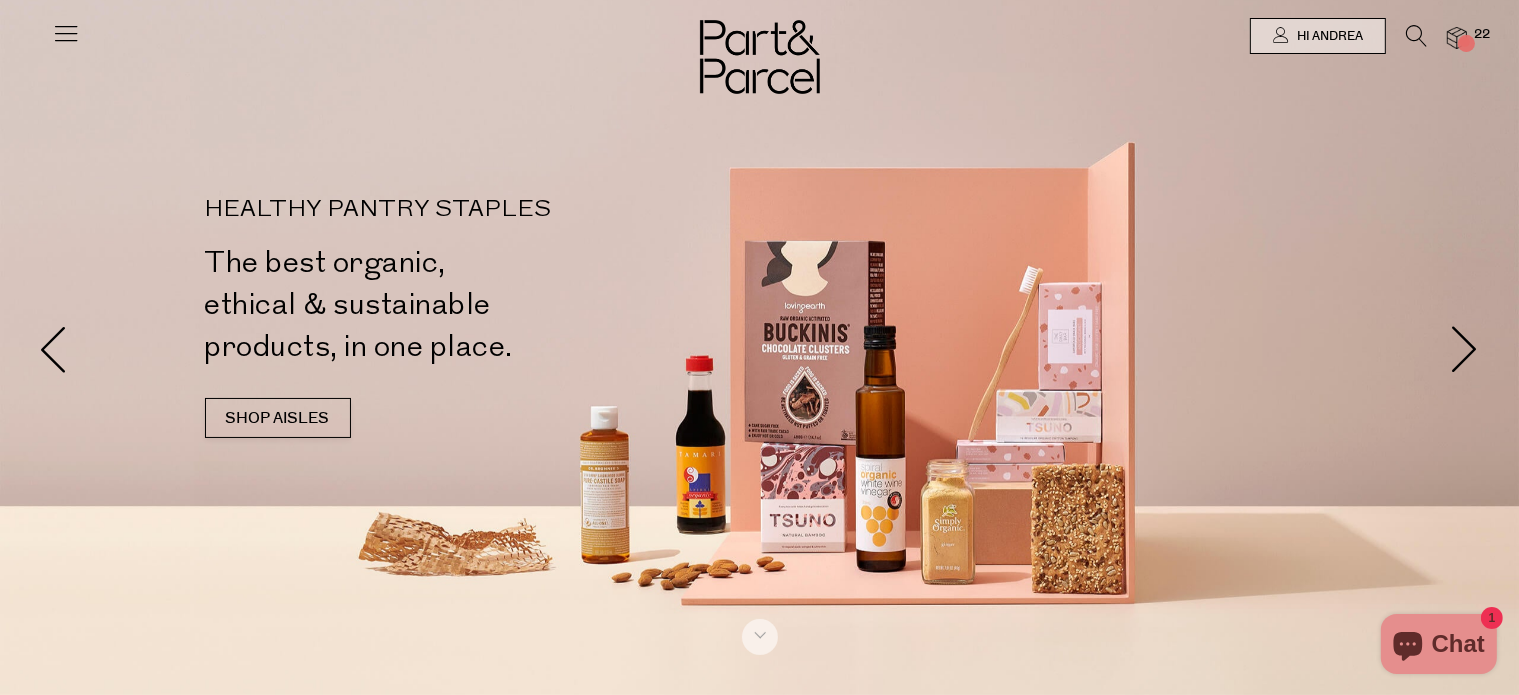 click on "22" at bounding box center (1482, 35) 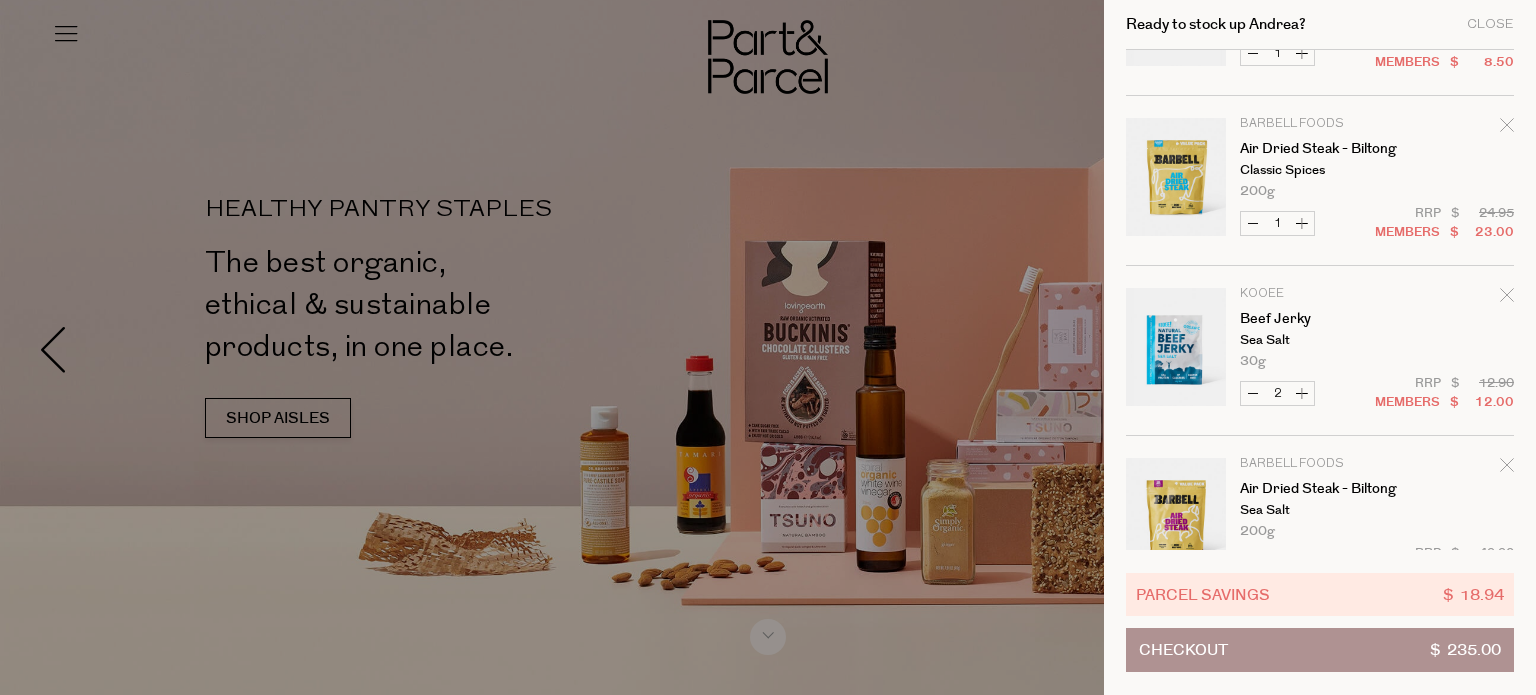 scroll, scrollTop: 2946, scrollLeft: 0, axis: vertical 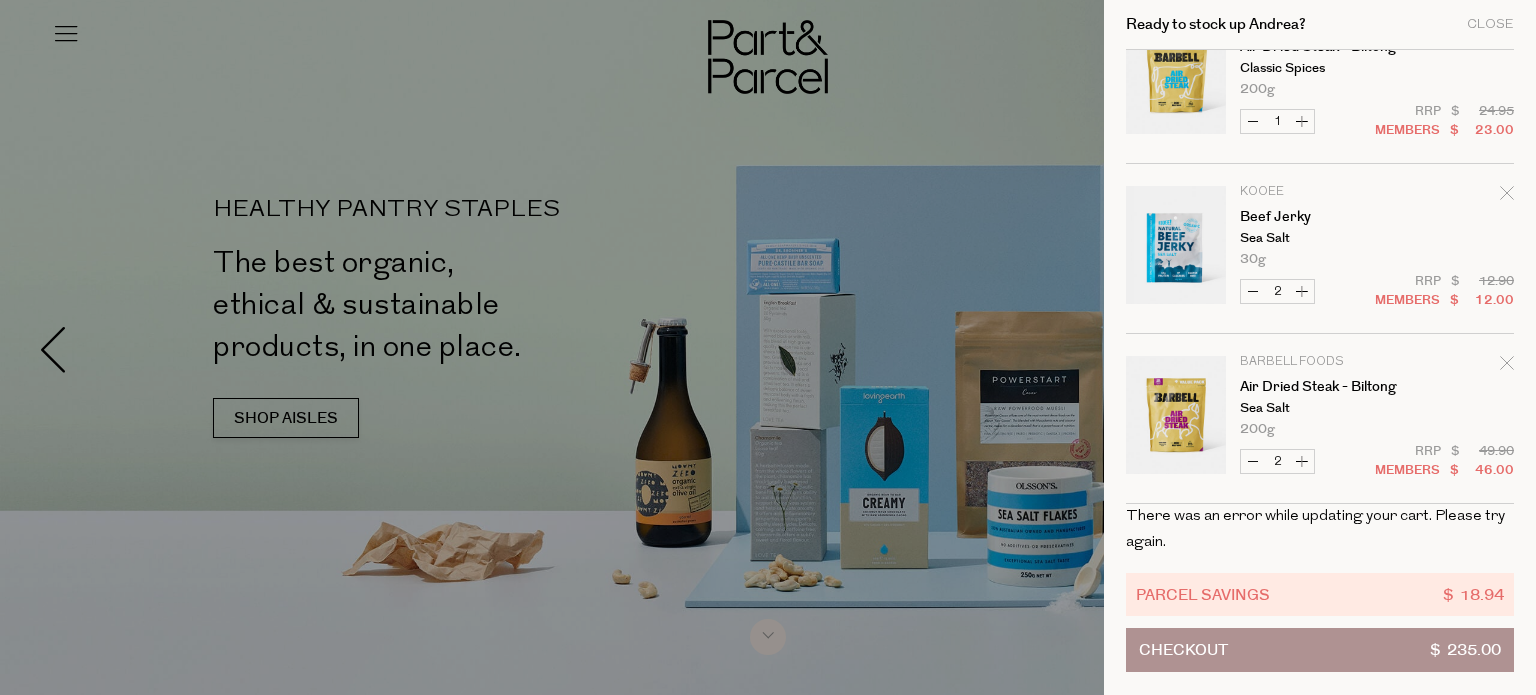 click on "Increase Beef Jerky" at bounding box center (1302, 291) 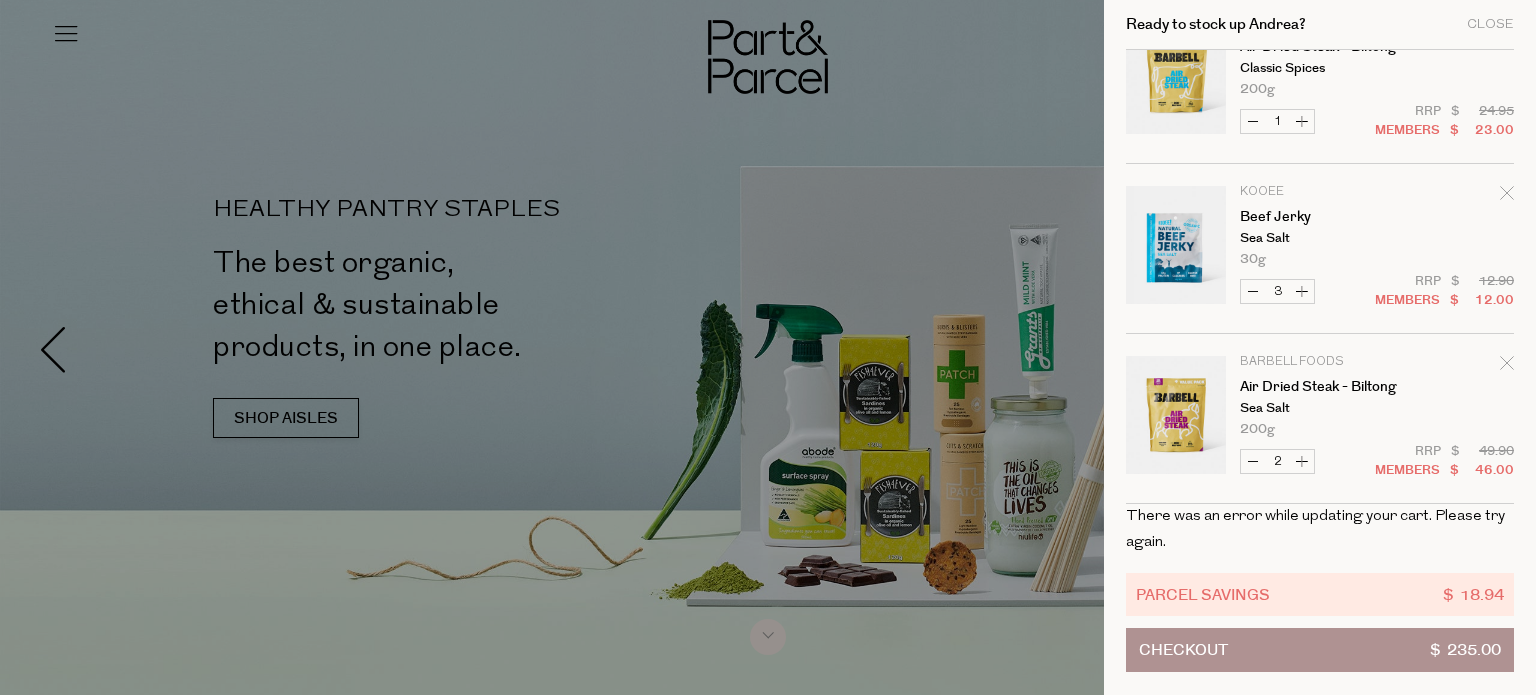 click on "Increase Air Dried Steak - Biltong" at bounding box center [1302, 461] 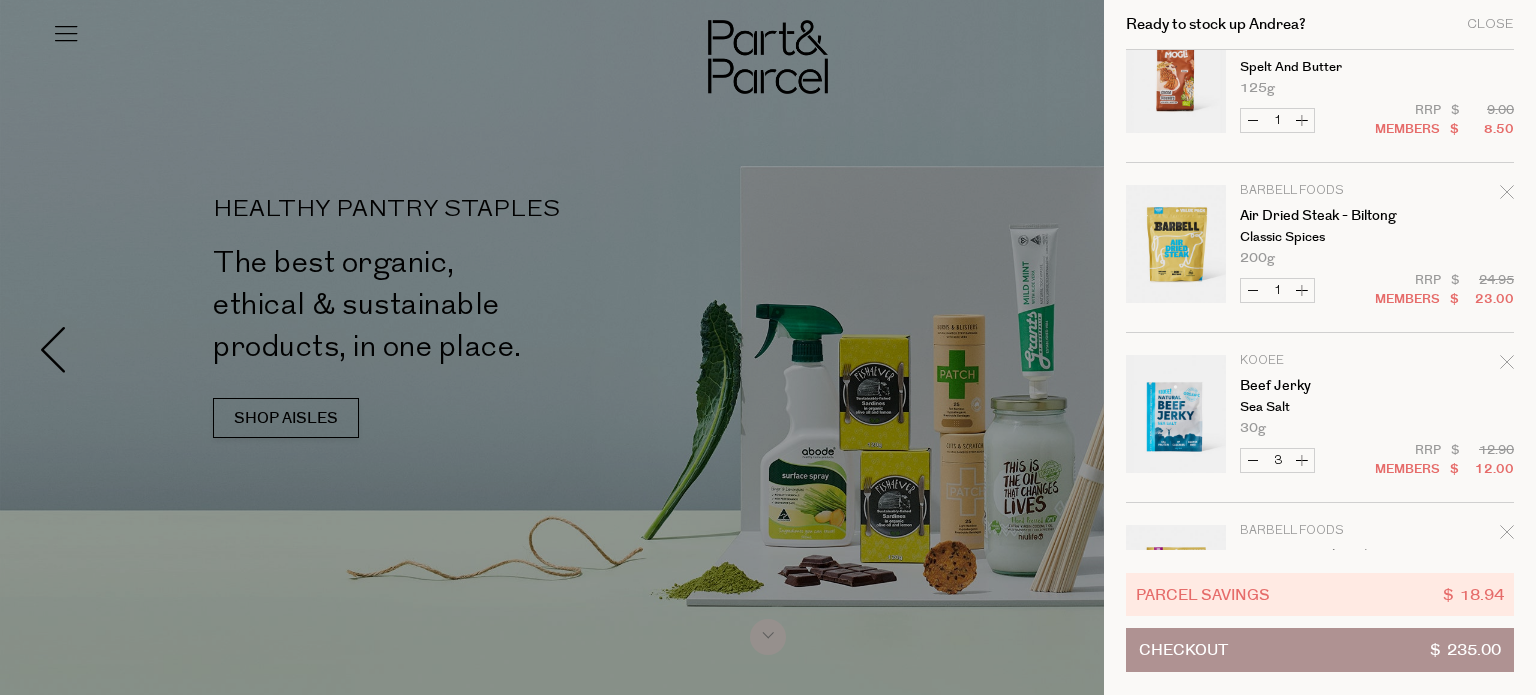 scroll, scrollTop: 2746, scrollLeft: 0, axis: vertical 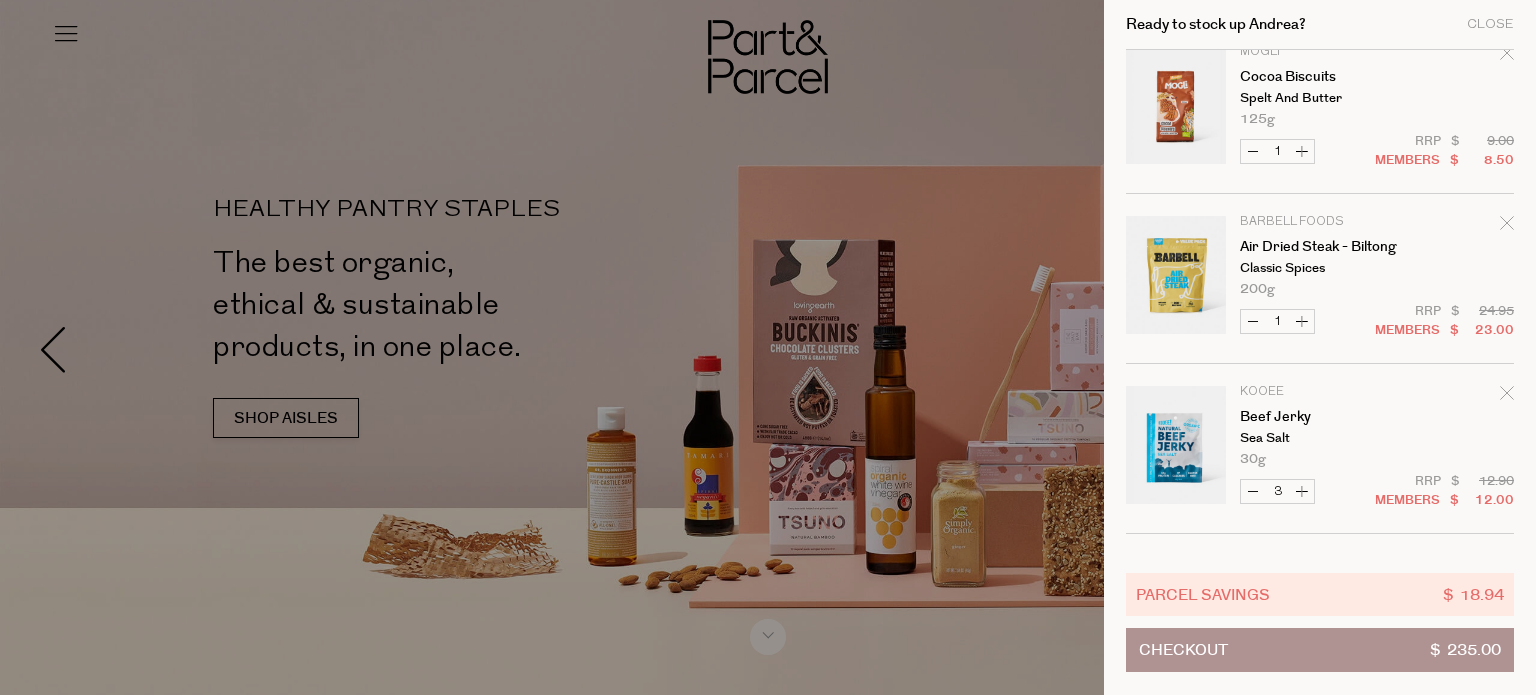 click 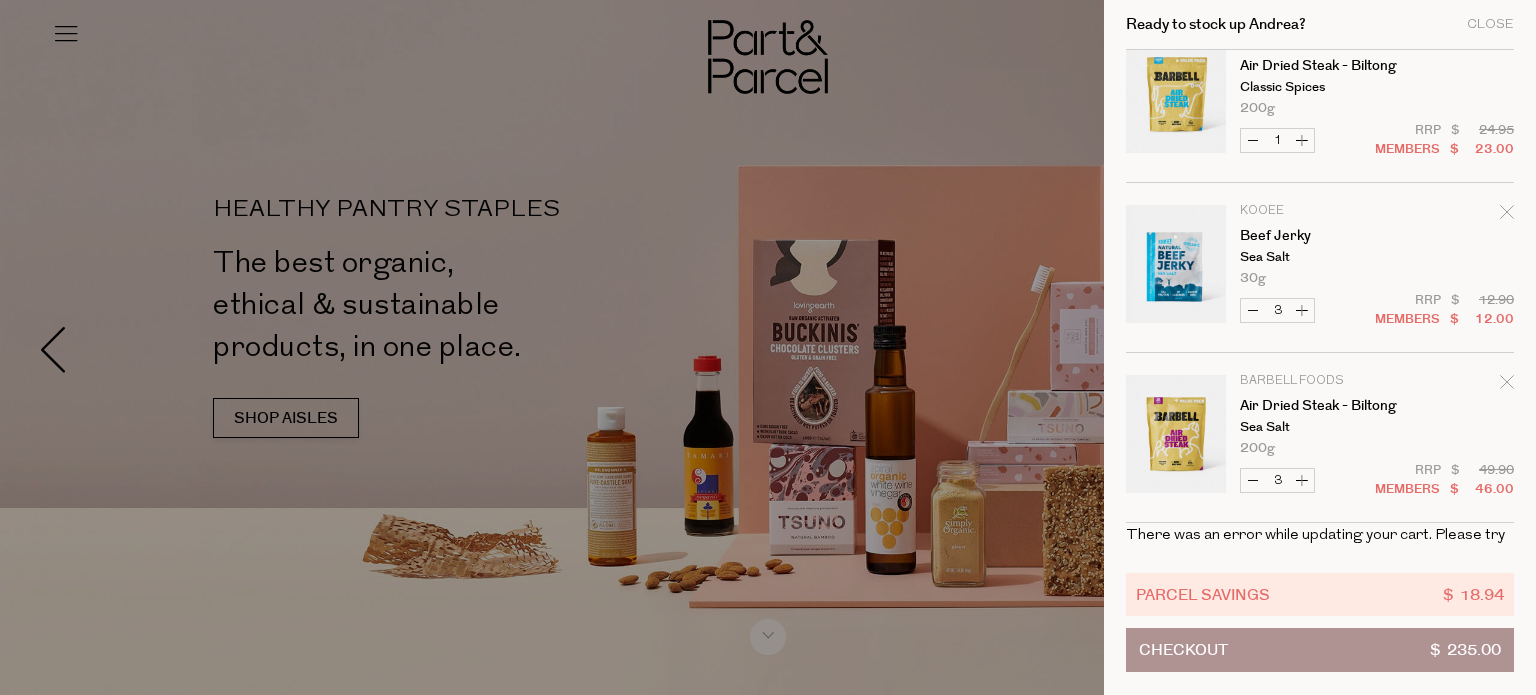 scroll, scrollTop: 2946, scrollLeft: 0, axis: vertical 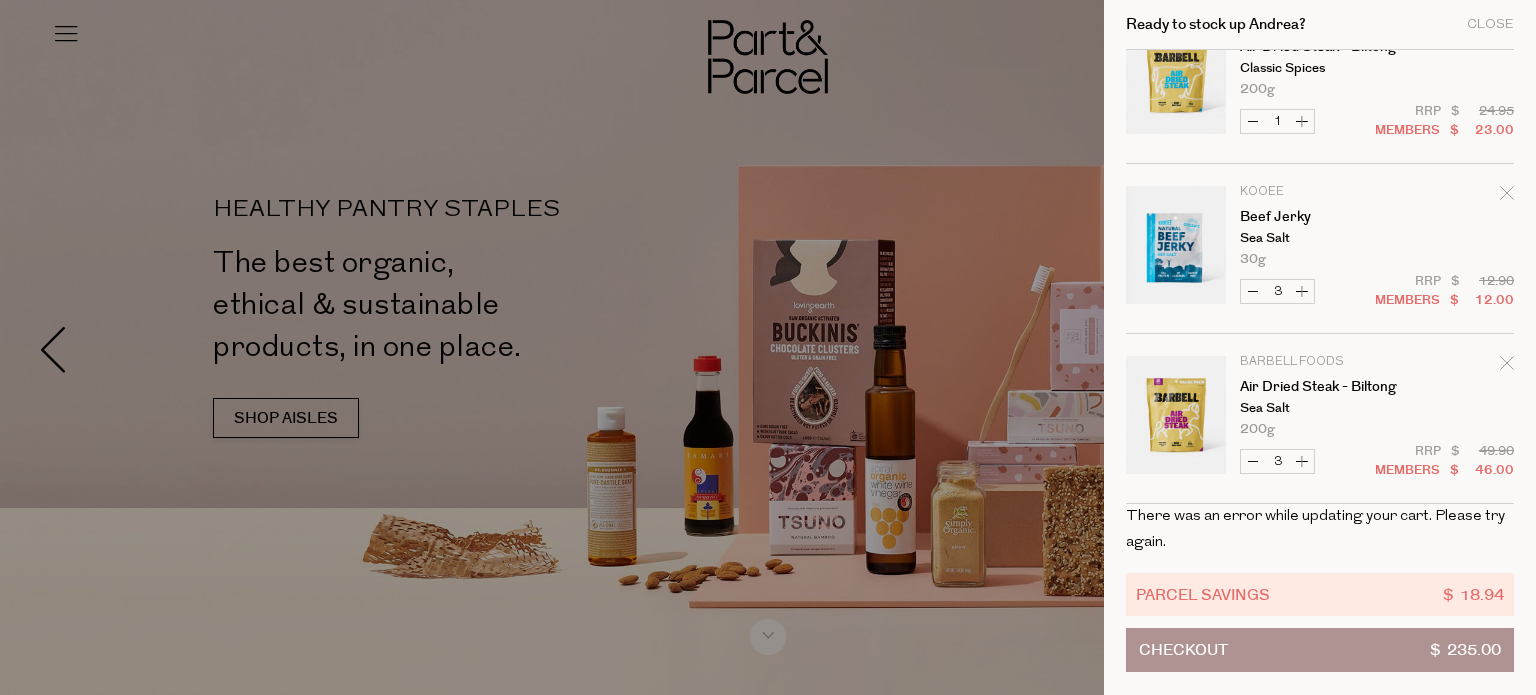 click on "Increase Air Dried Steak - Biltong" at bounding box center [1302, 461] 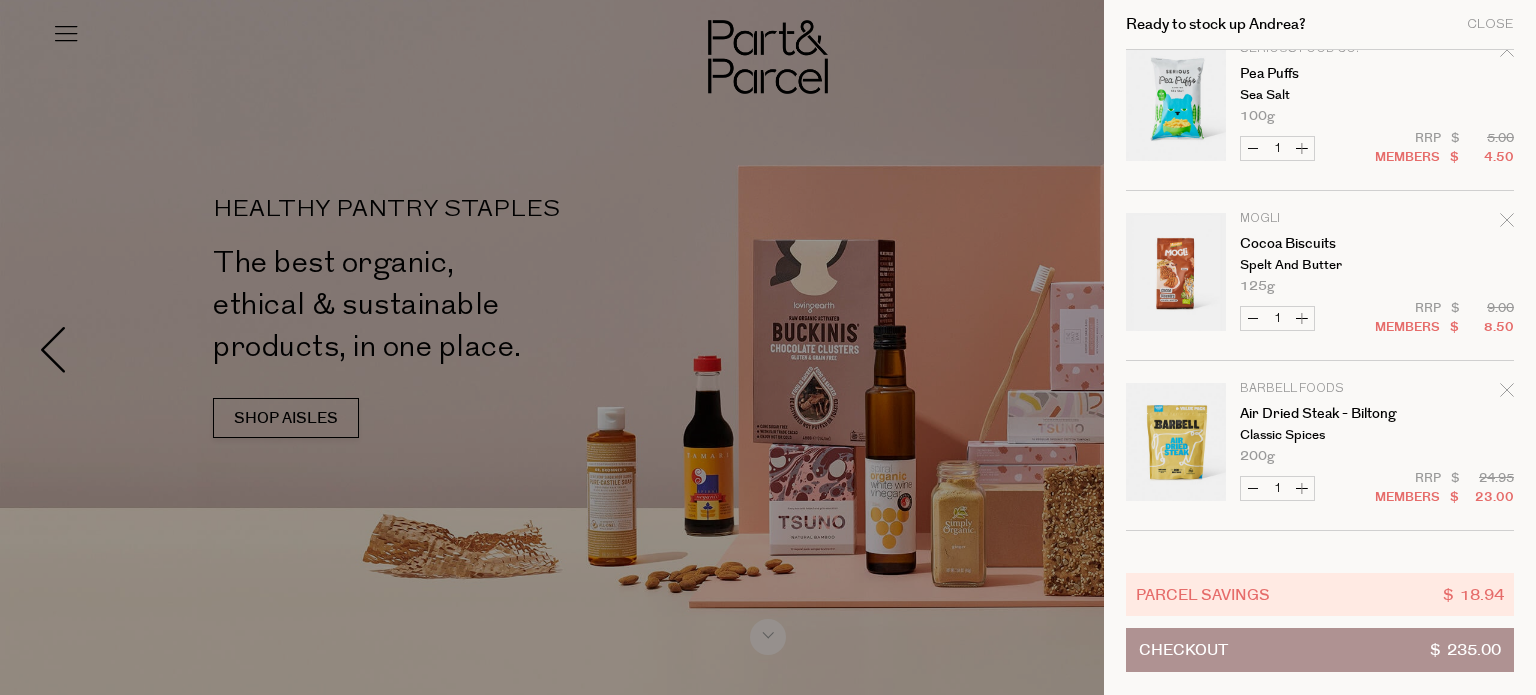 scroll, scrollTop: 2546, scrollLeft: 0, axis: vertical 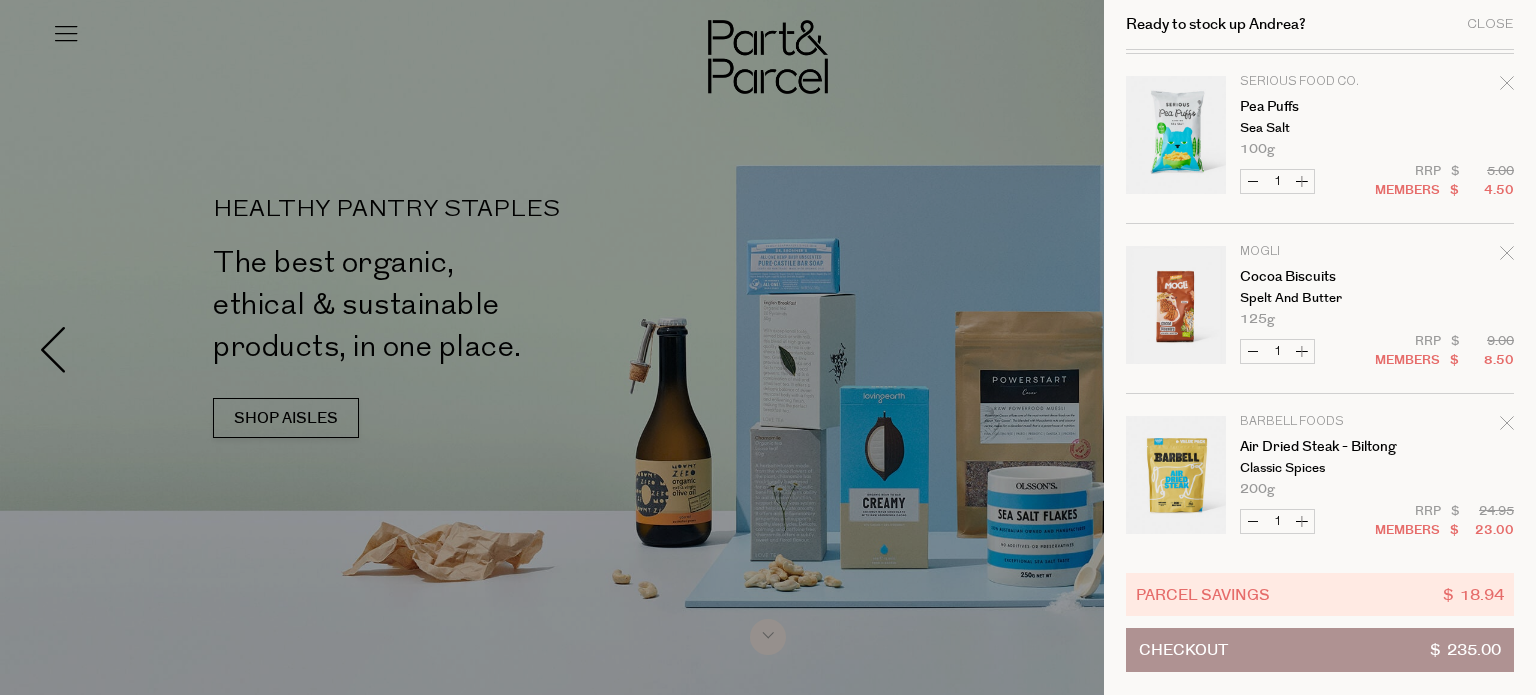 click 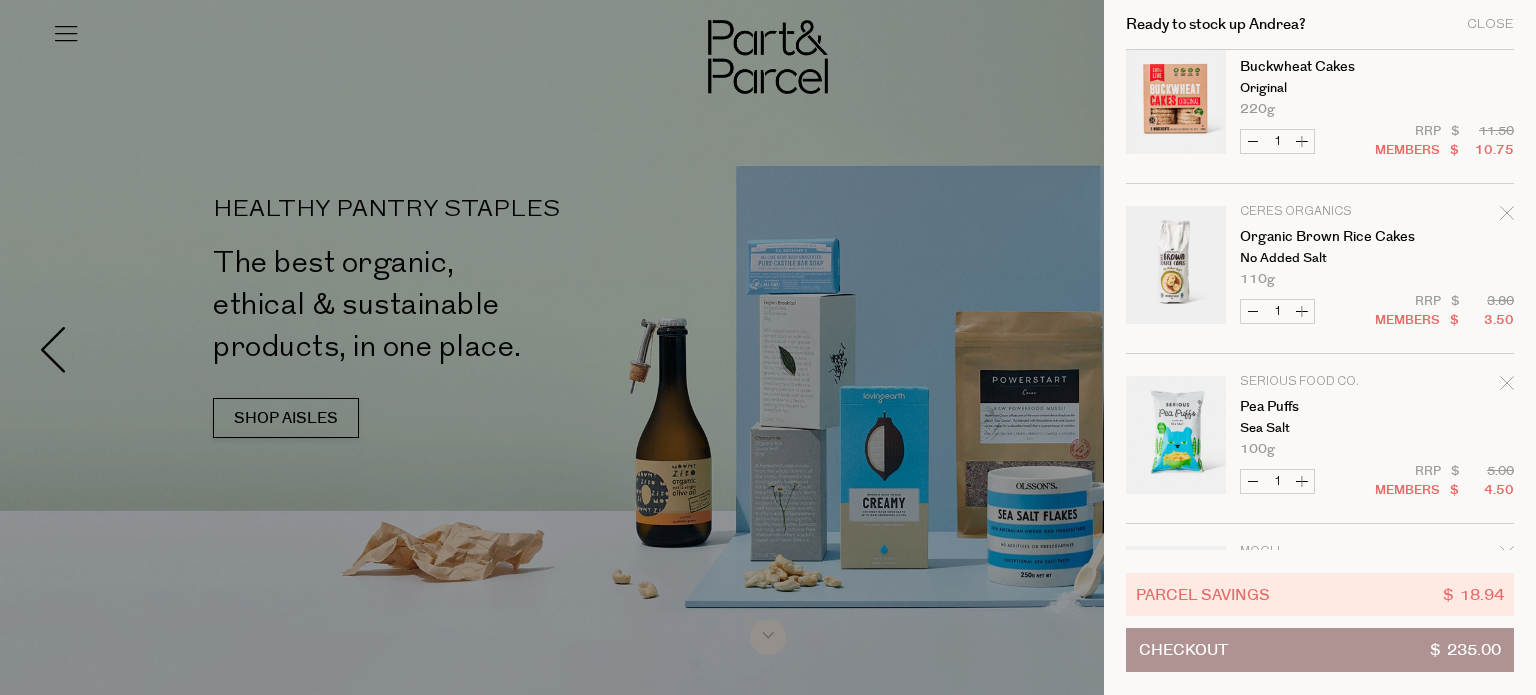 scroll, scrollTop: 2146, scrollLeft: 0, axis: vertical 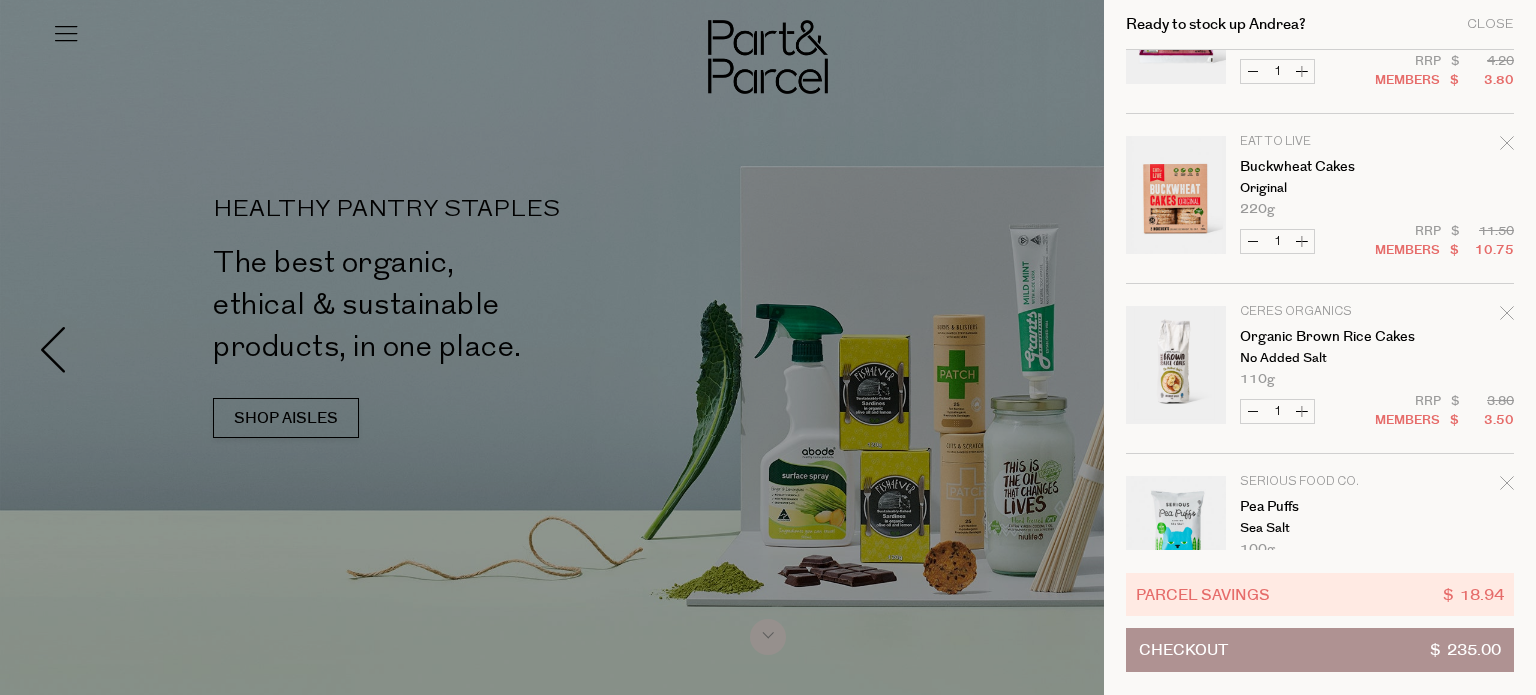 click 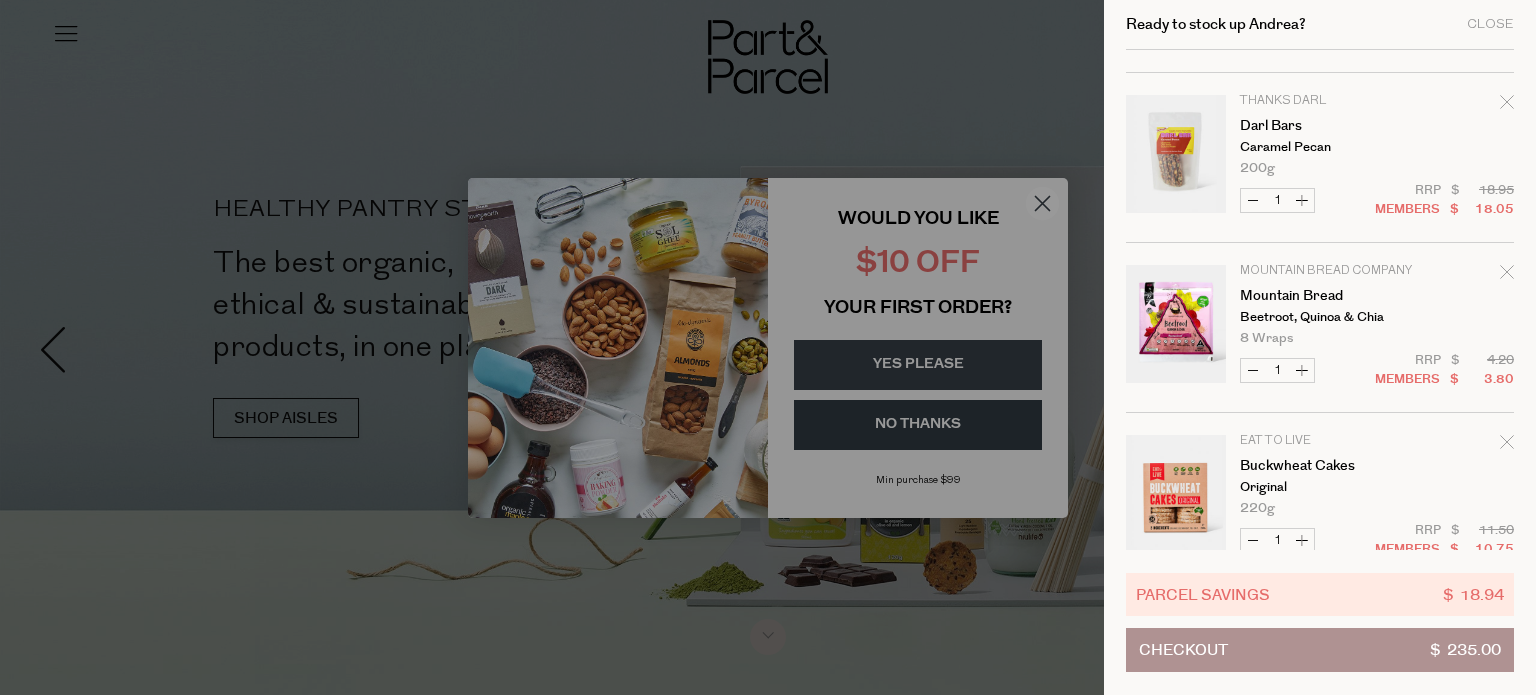 scroll, scrollTop: 1846, scrollLeft: 0, axis: vertical 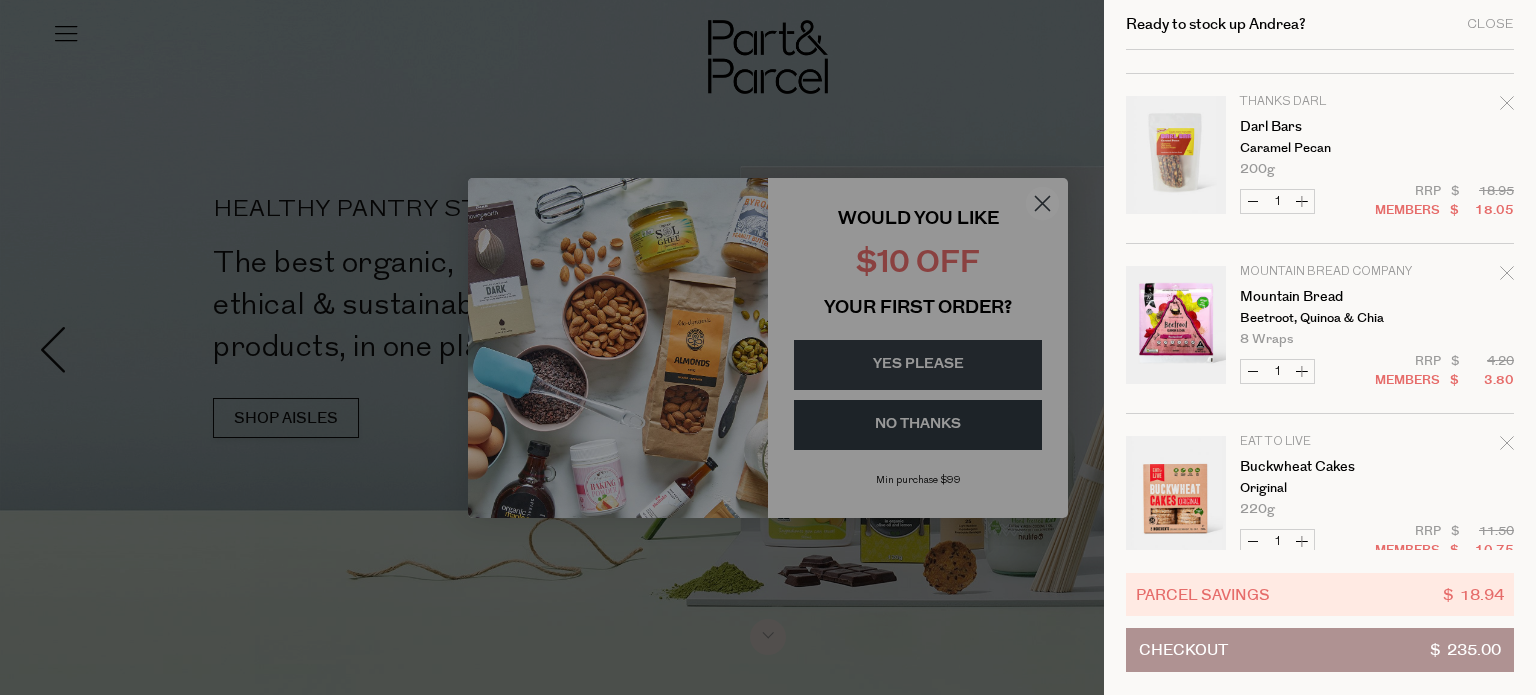 click 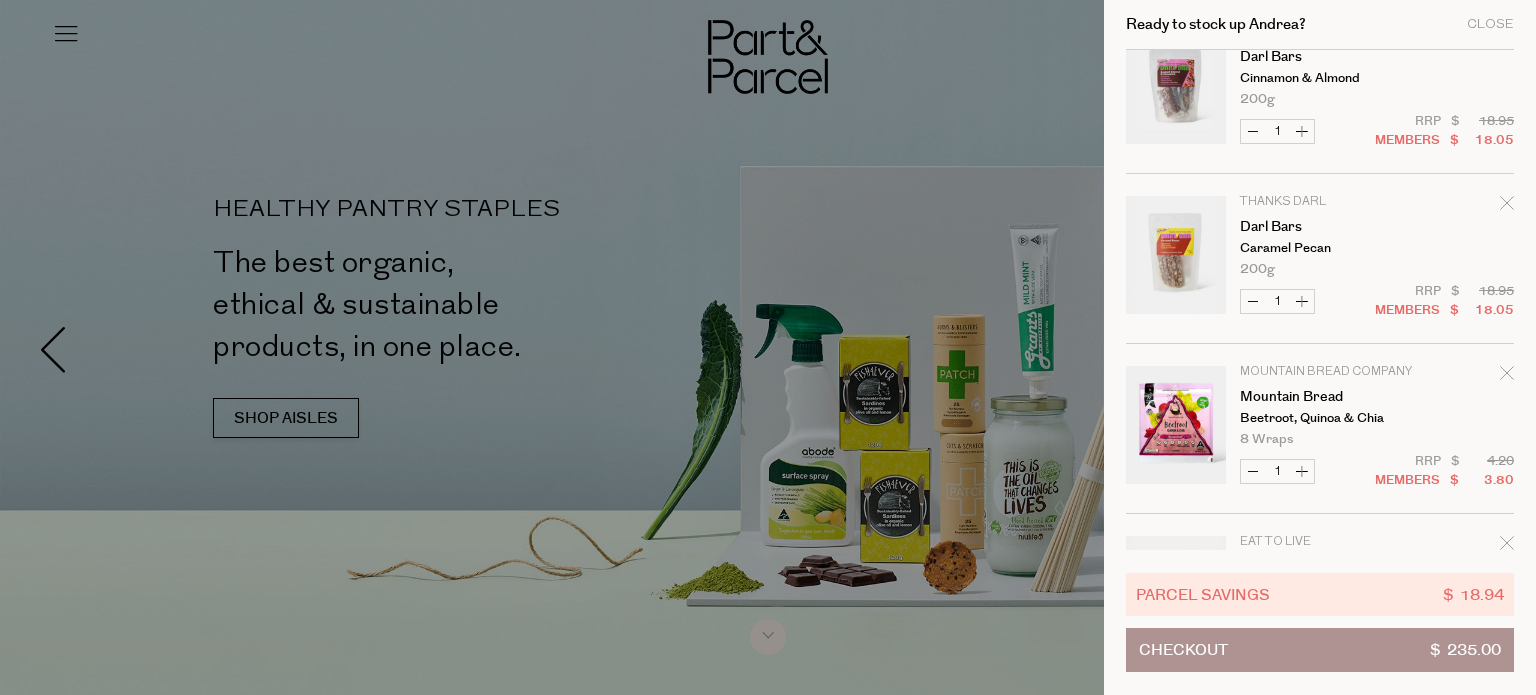 scroll, scrollTop: 1646, scrollLeft: 0, axis: vertical 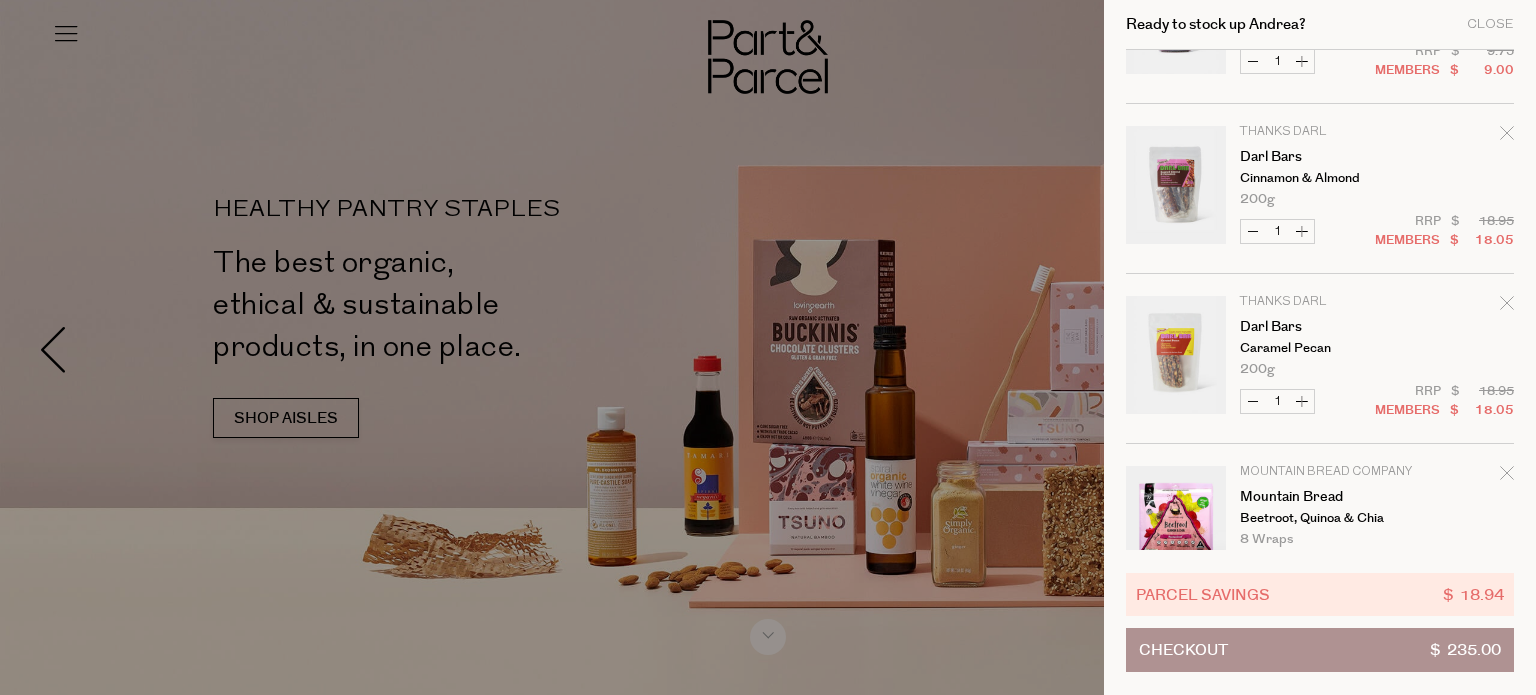 click 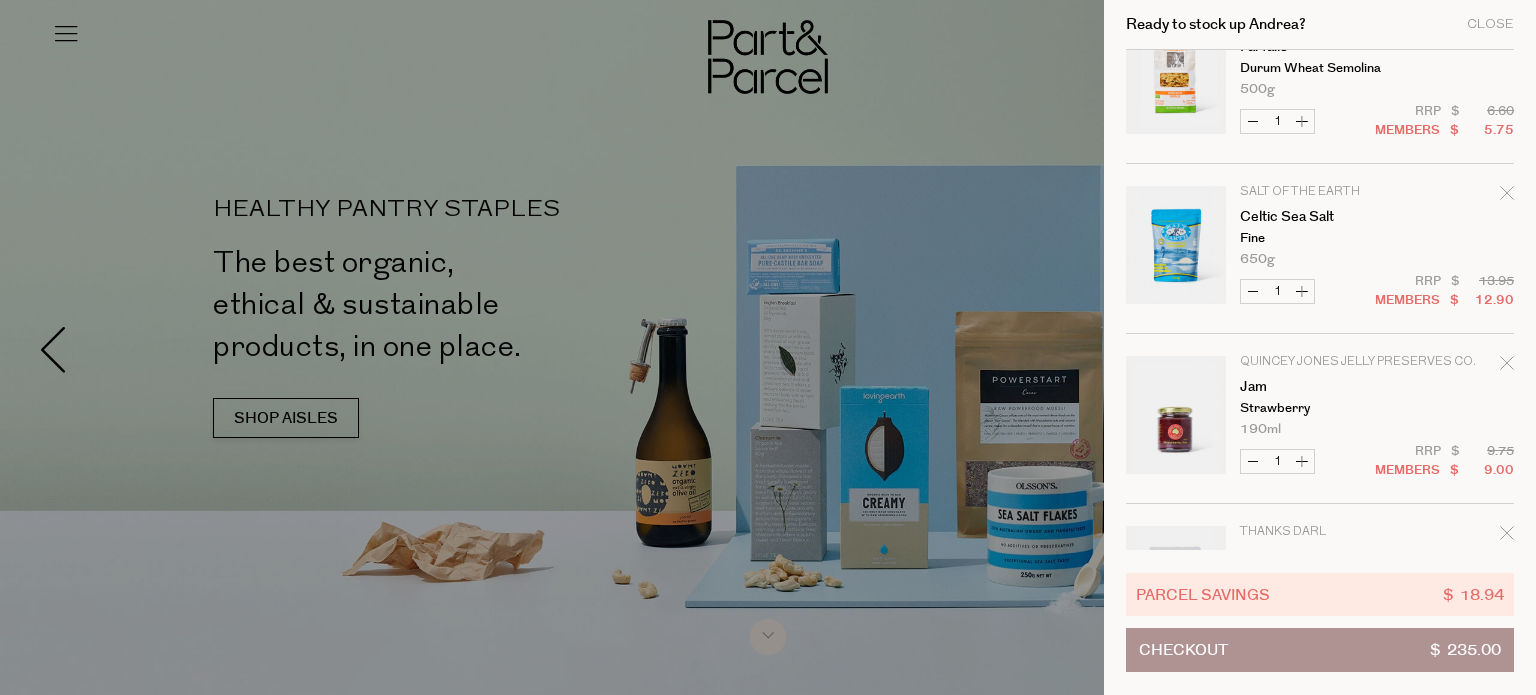 scroll, scrollTop: 1146, scrollLeft: 0, axis: vertical 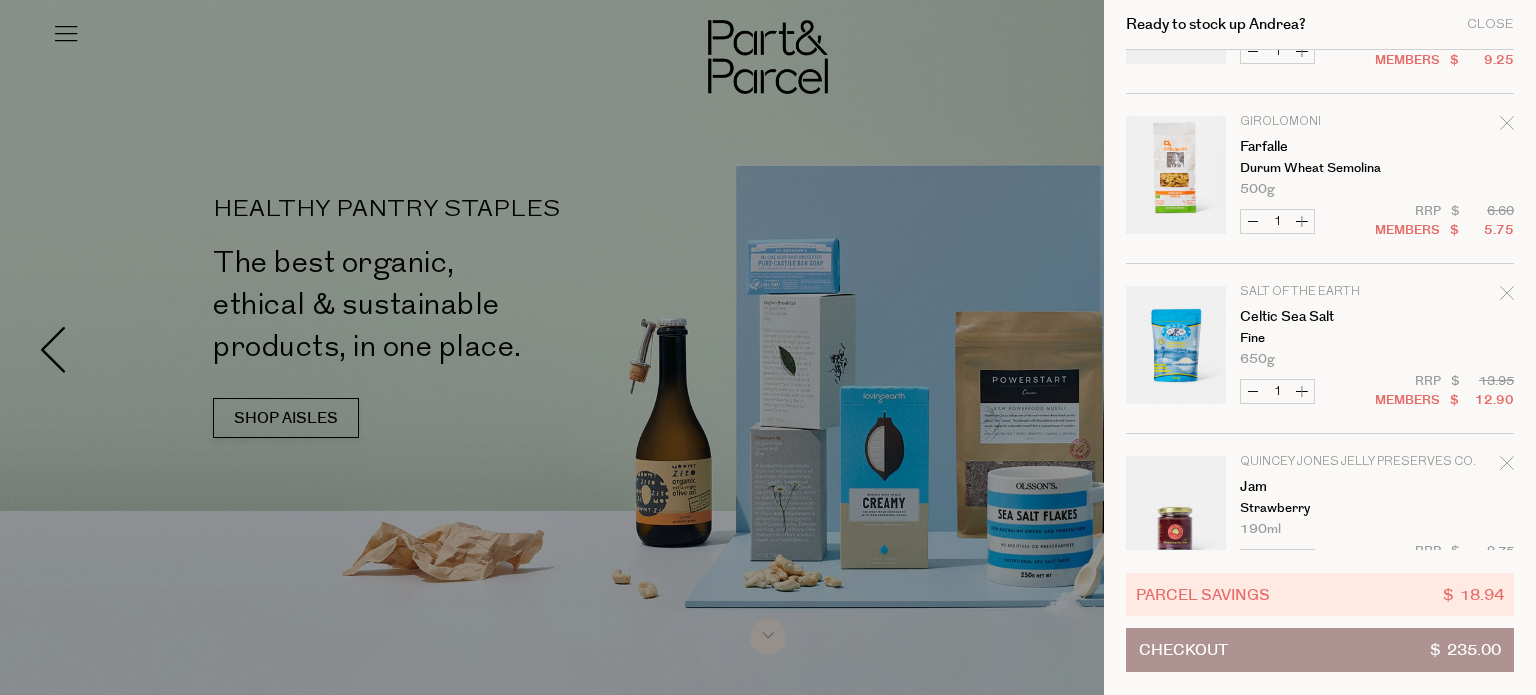 click 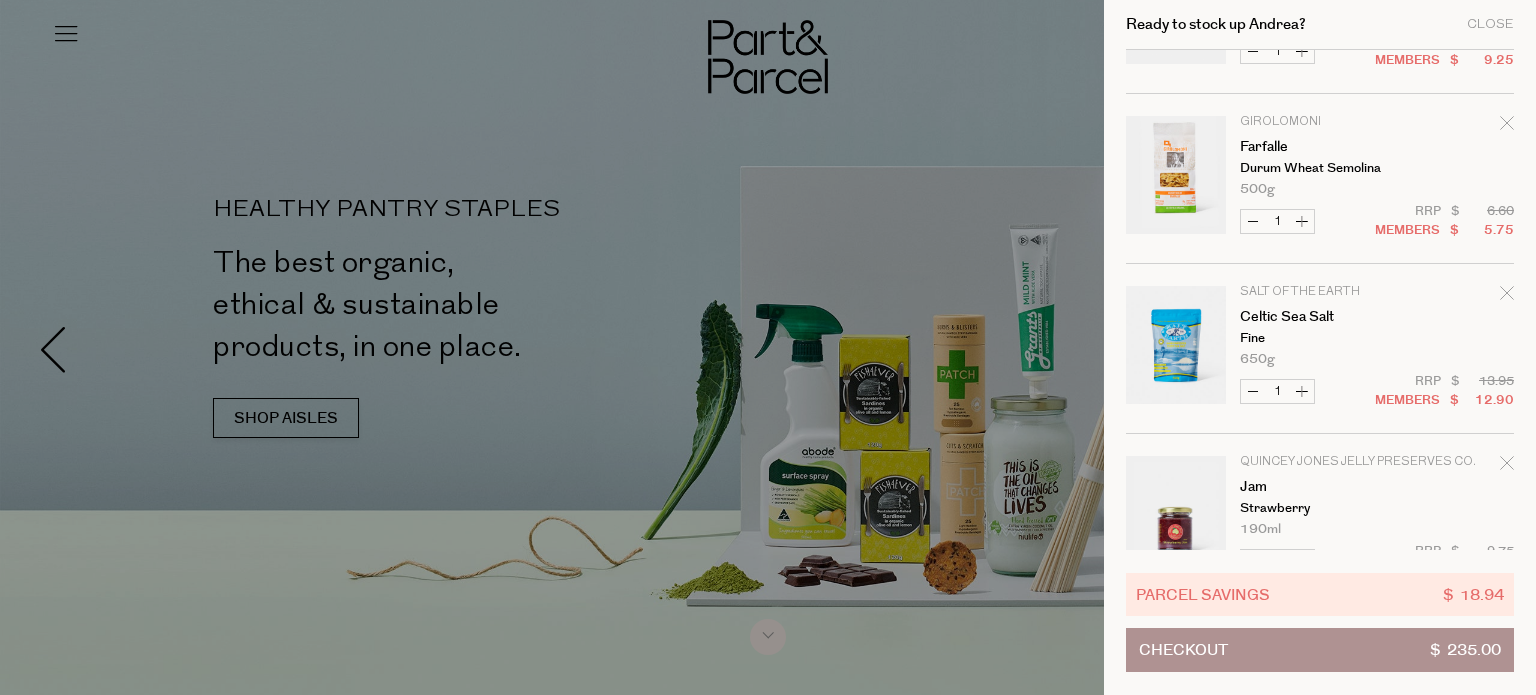 click at bounding box center (768, 347) 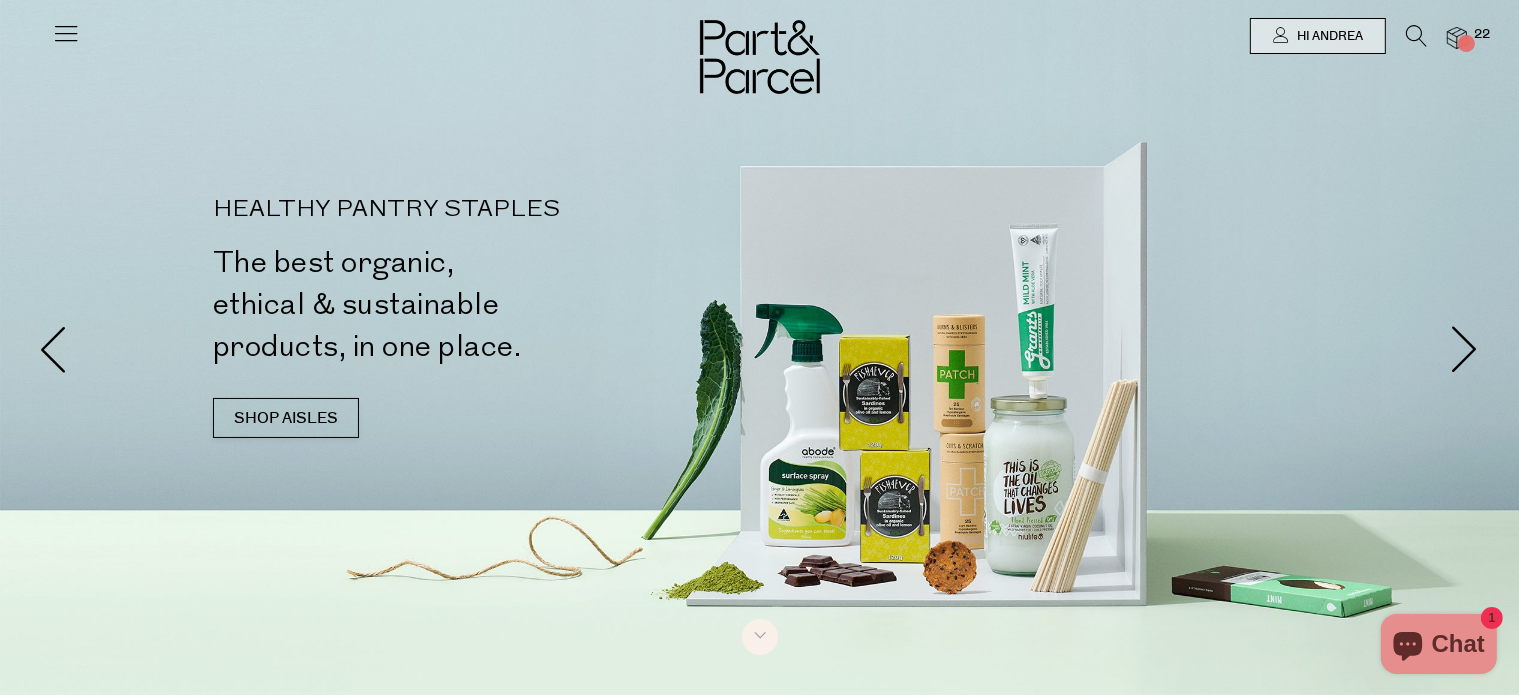 click at bounding box center [1457, 38] 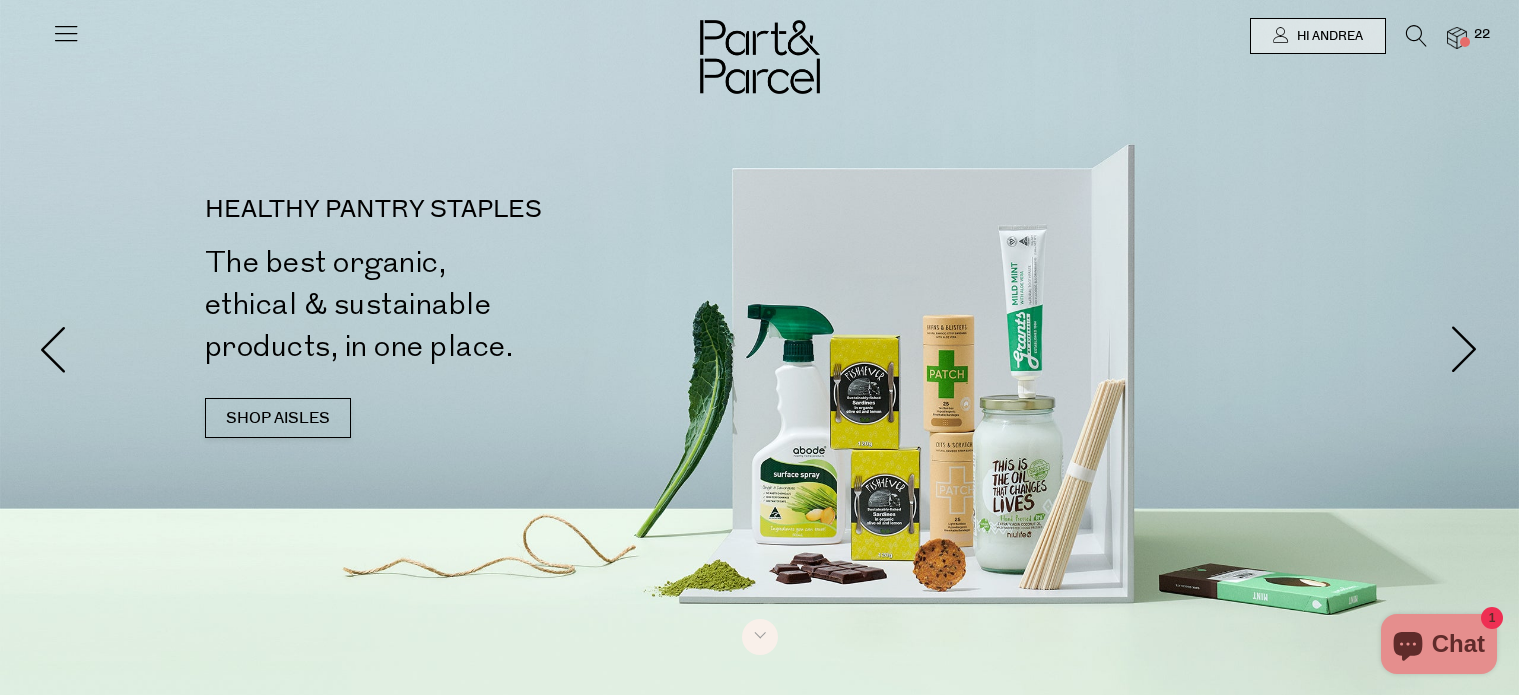 scroll, scrollTop: 0, scrollLeft: 0, axis: both 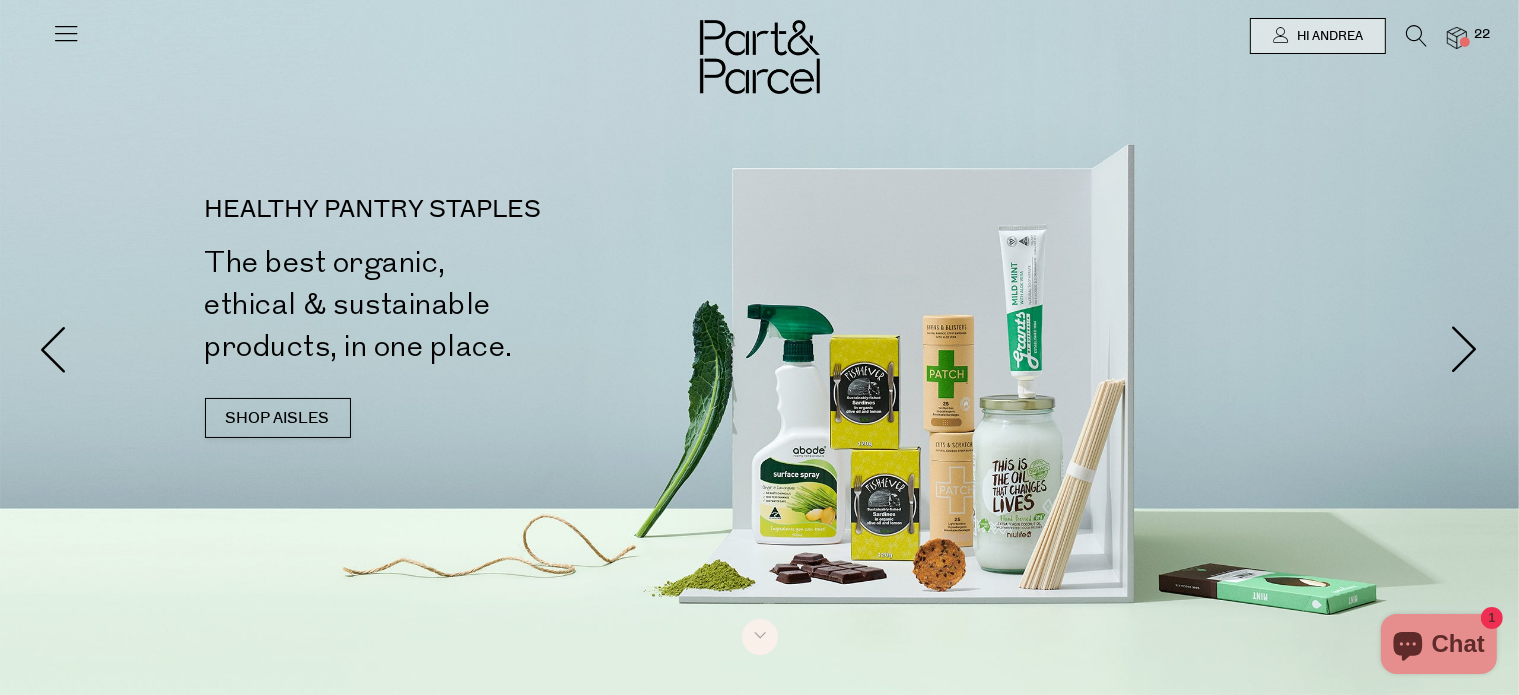 click at bounding box center (759, 36) 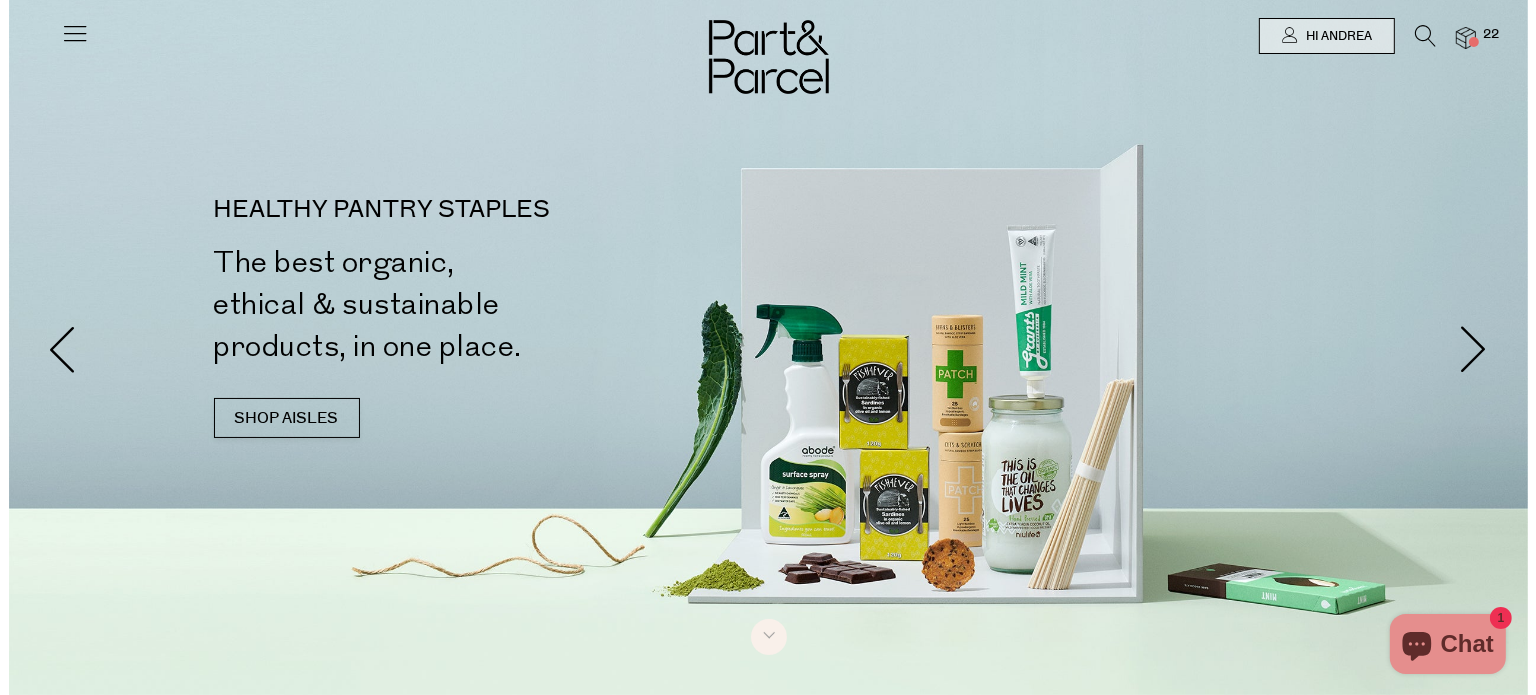 scroll, scrollTop: 0, scrollLeft: 0, axis: both 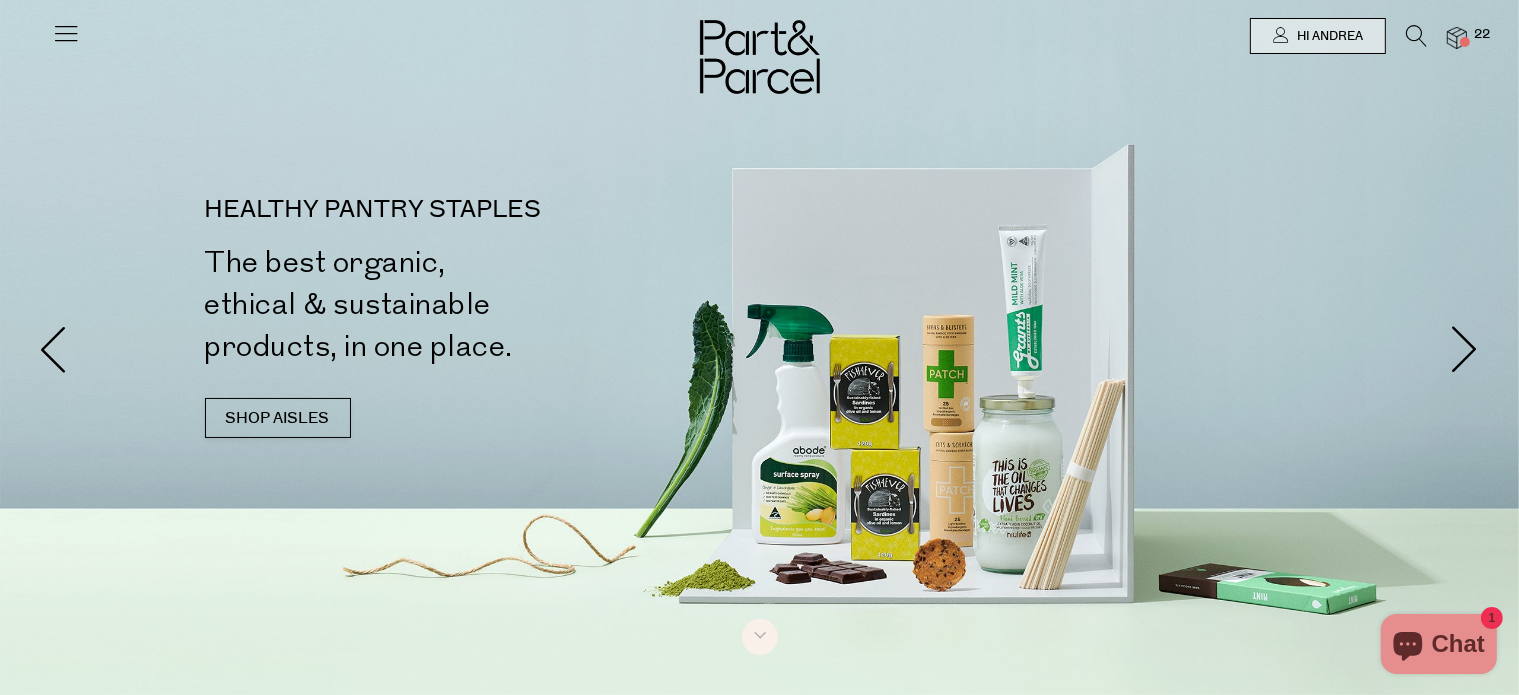 click on "22" at bounding box center [1482, 35] 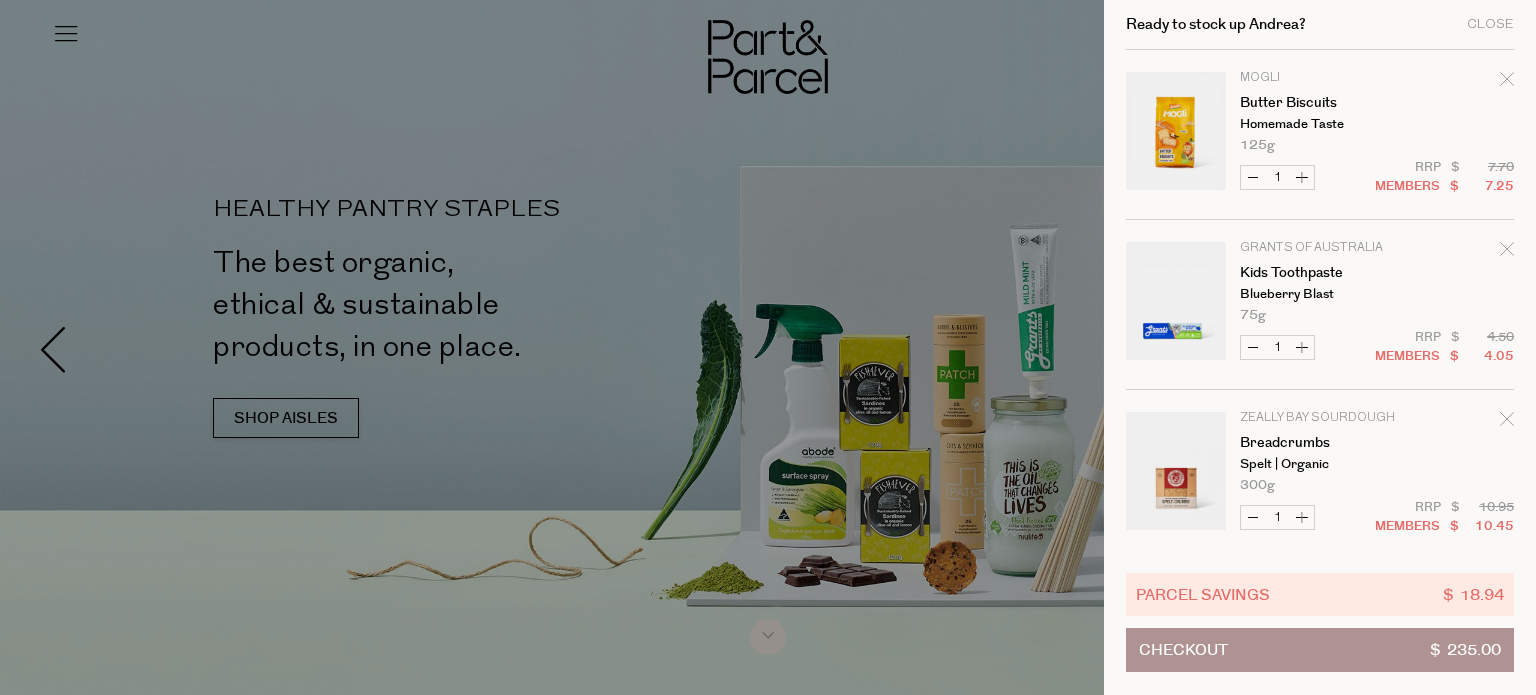 type on "andrea.chwalko@gmail.com" 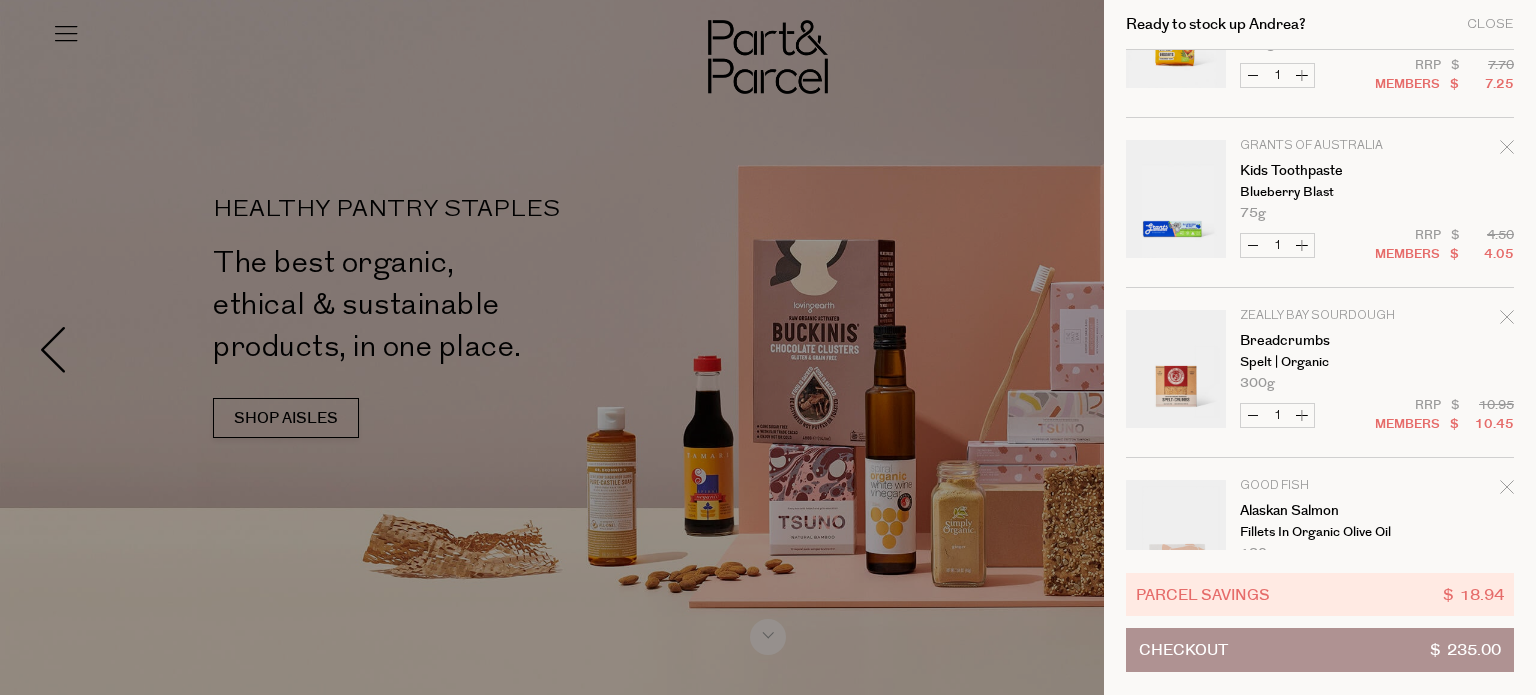 scroll, scrollTop: 200, scrollLeft: 0, axis: vertical 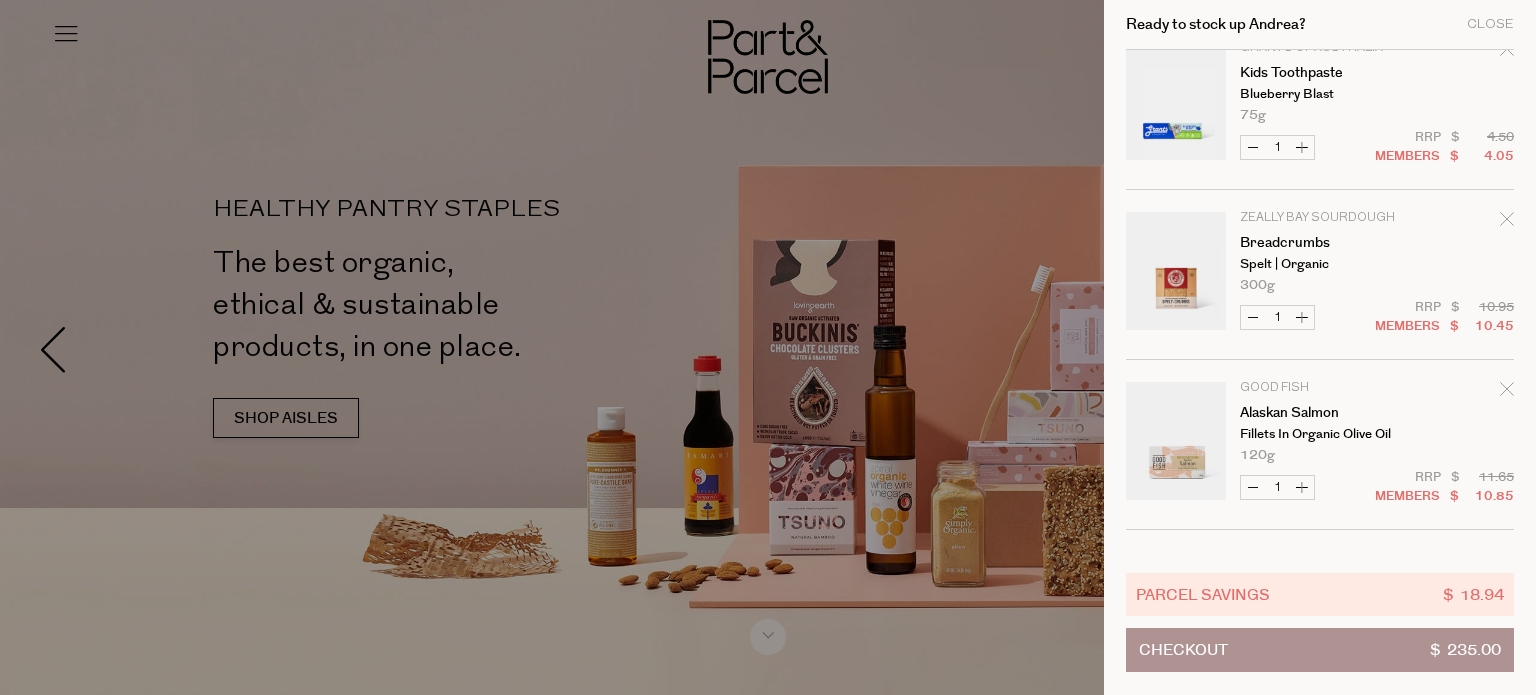click 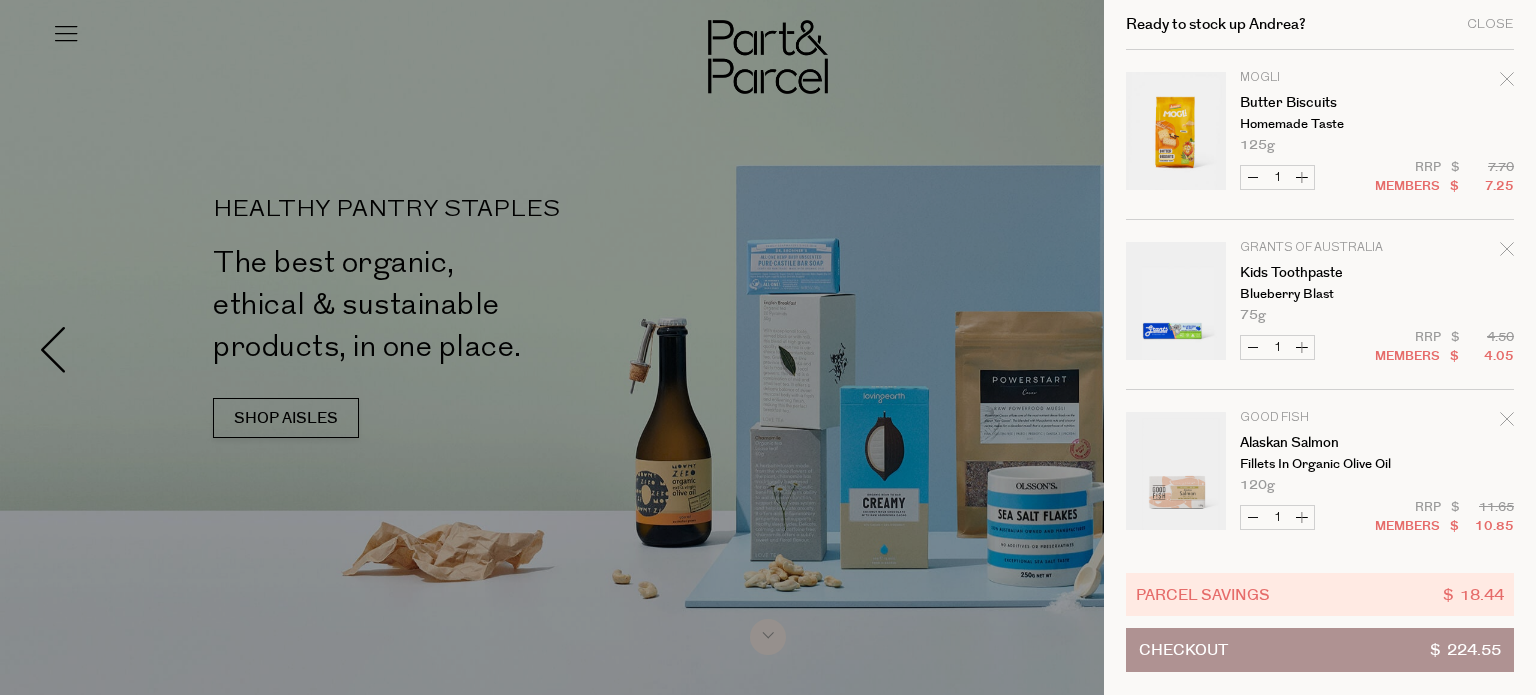 click 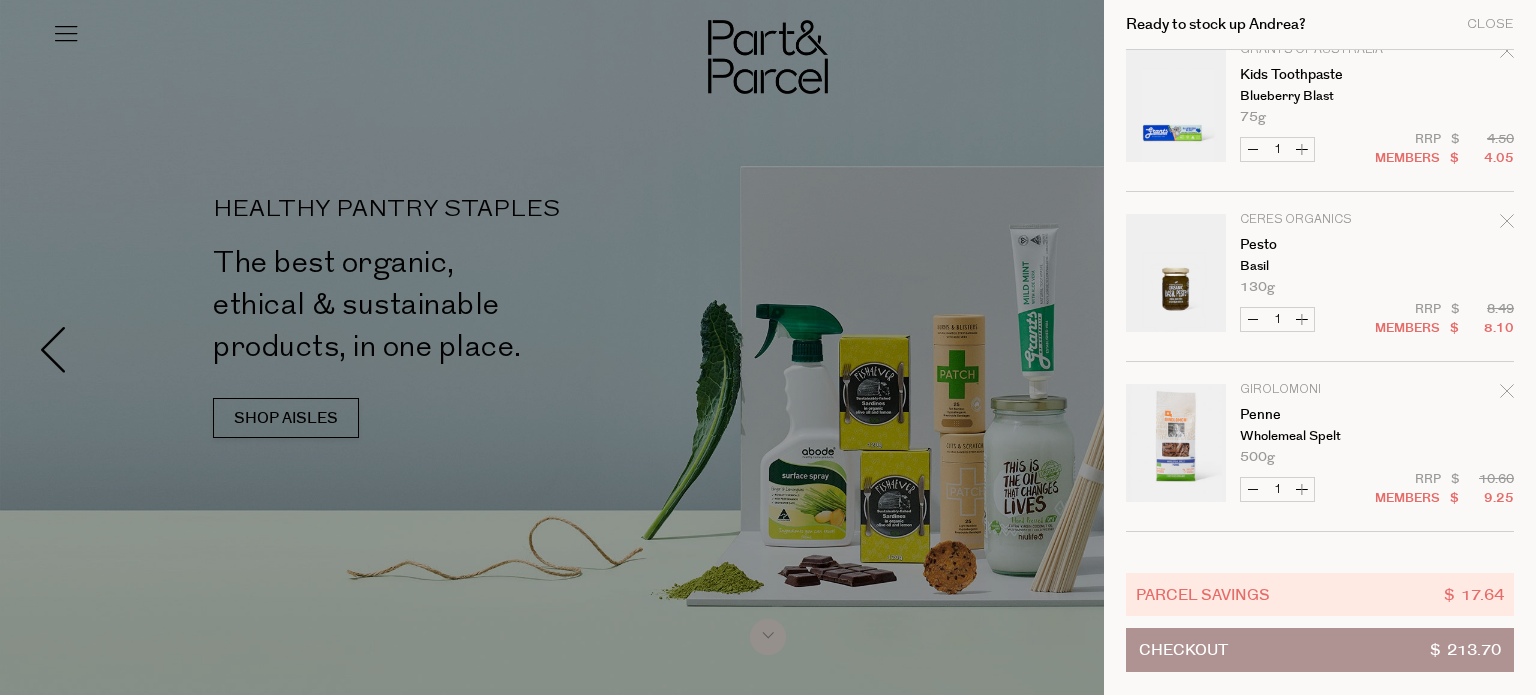 scroll, scrollTop: 200, scrollLeft: 0, axis: vertical 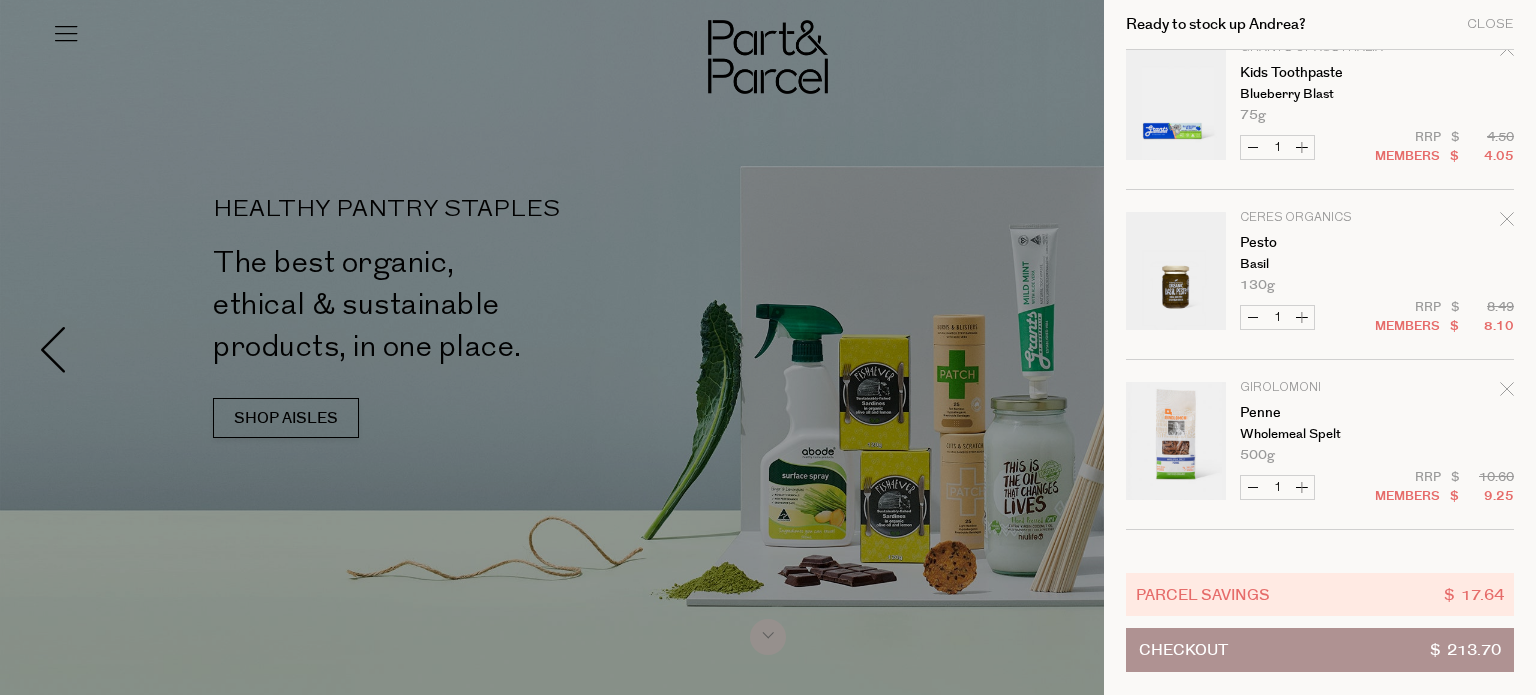 click on "Increase Pesto" at bounding box center (1302, 317) 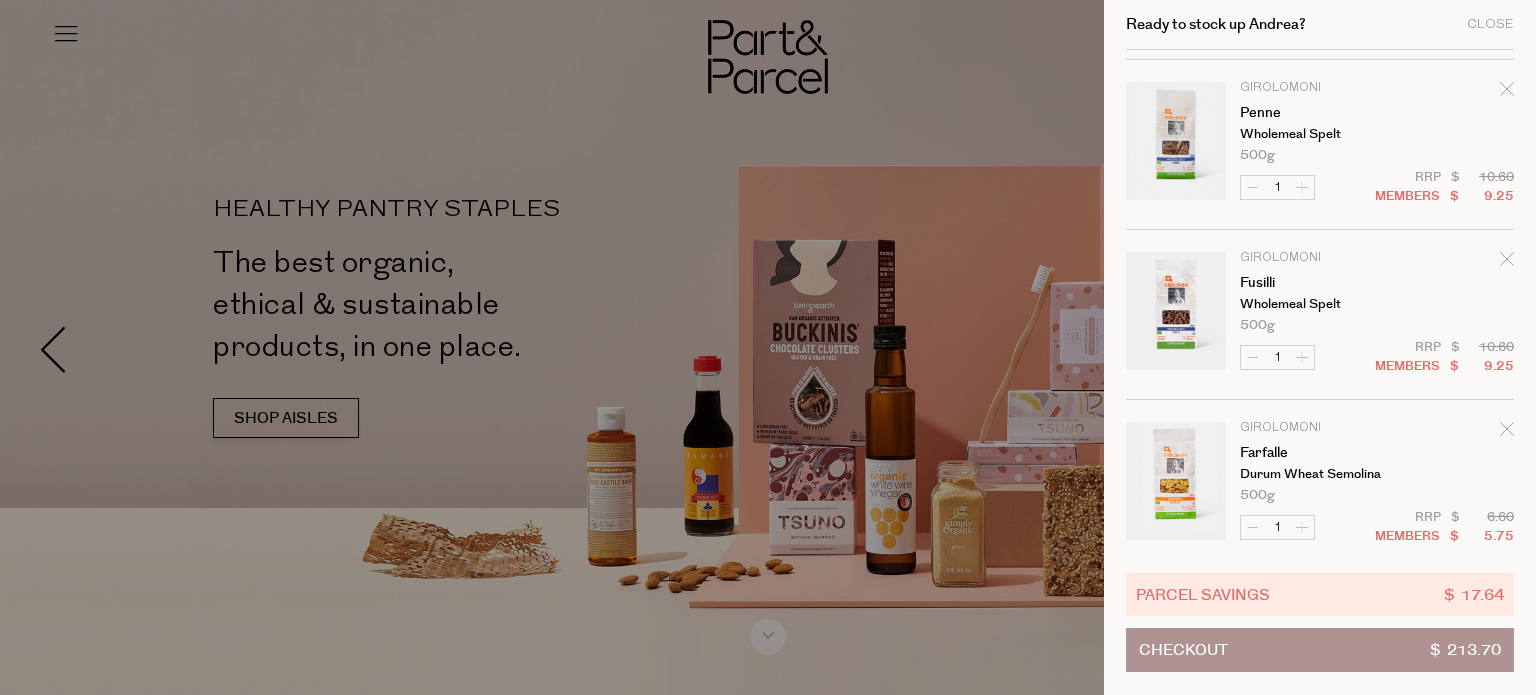 scroll, scrollTop: 565, scrollLeft: 0, axis: vertical 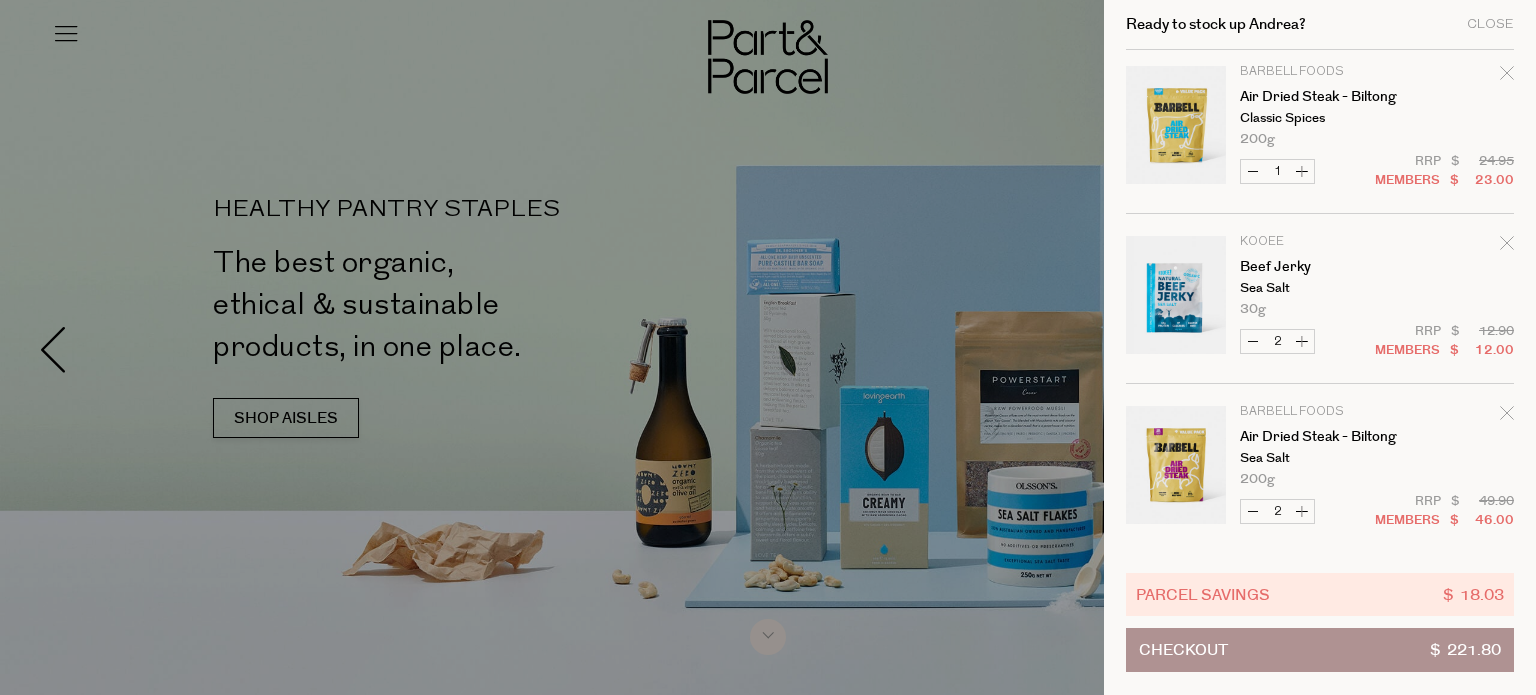click on "Increase Air Dried Steak - Biltong" at bounding box center (1302, 511) 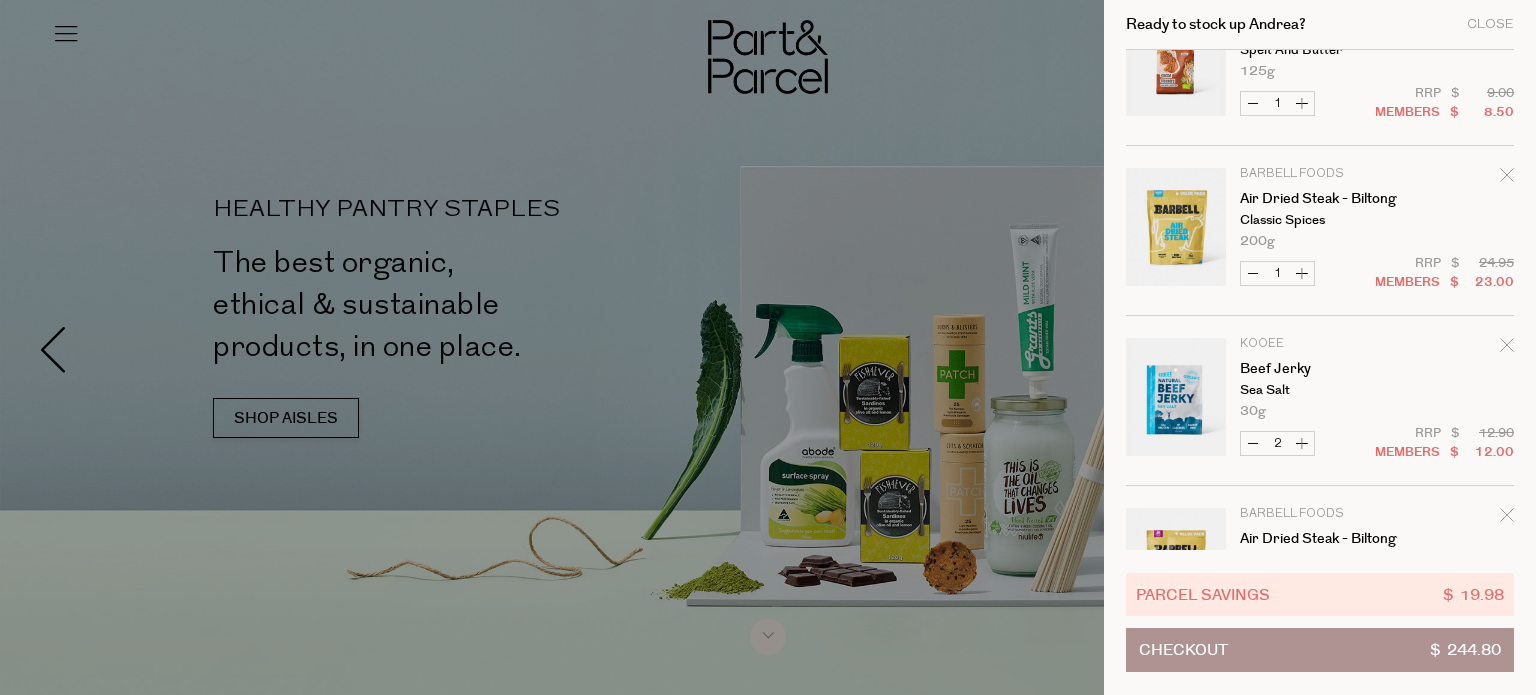 scroll, scrollTop: 2556, scrollLeft: 0, axis: vertical 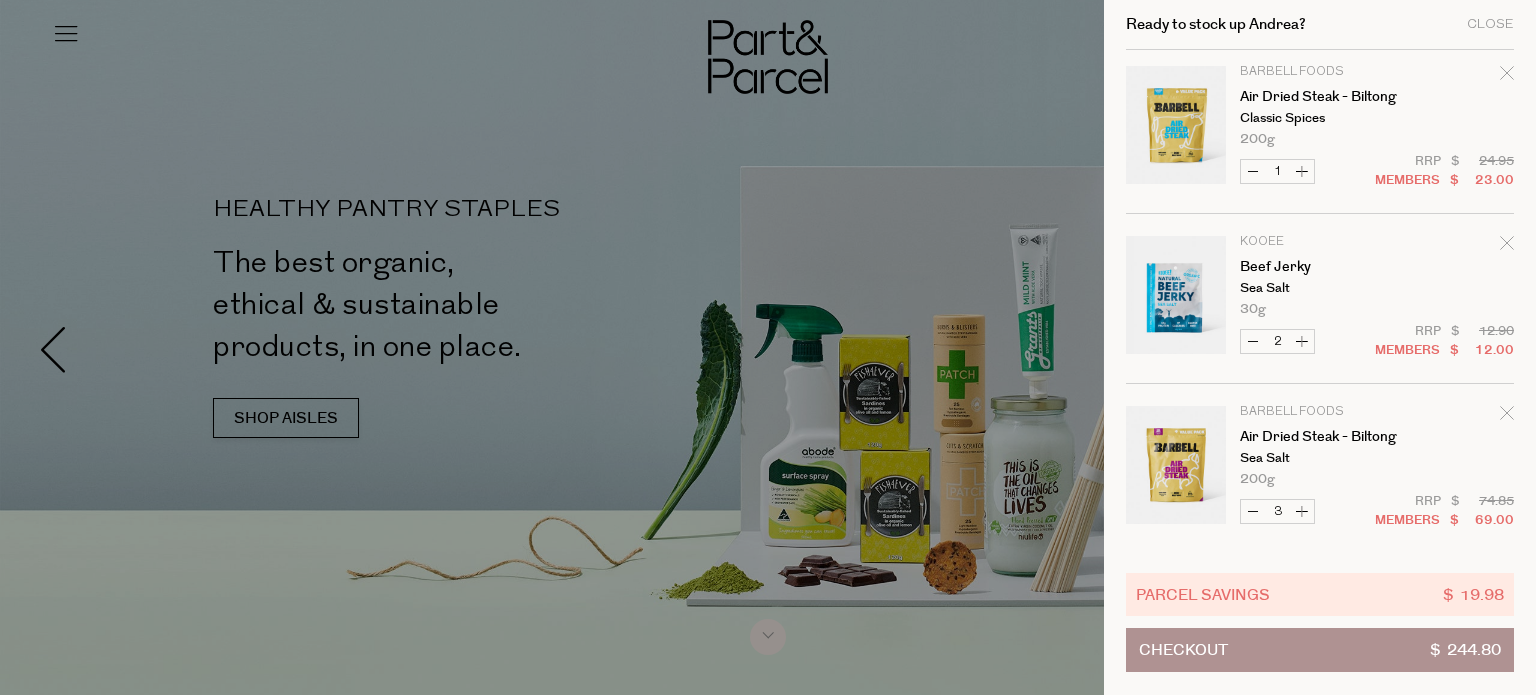 click on "Increase Air Dried Steak - Biltong" at bounding box center (1302, 511) 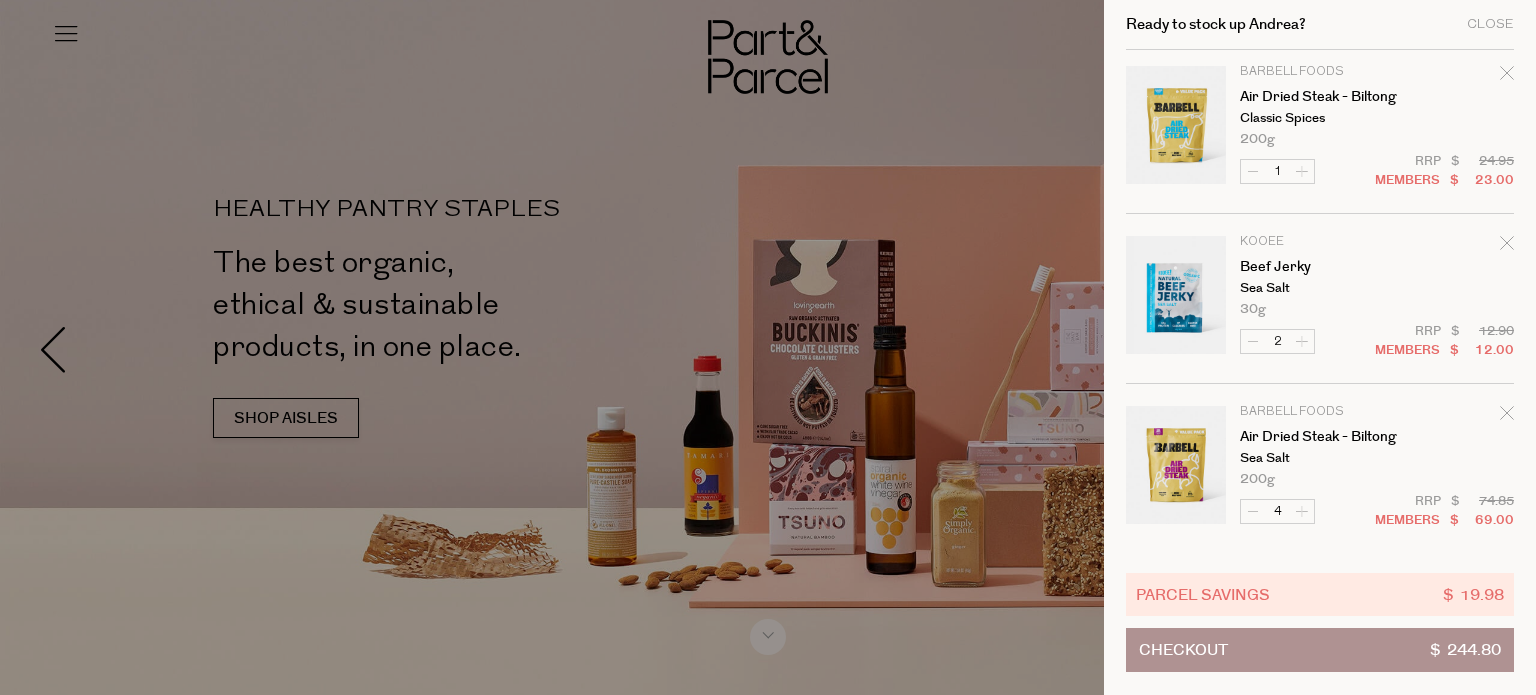 scroll, scrollTop: 2489, scrollLeft: 0, axis: vertical 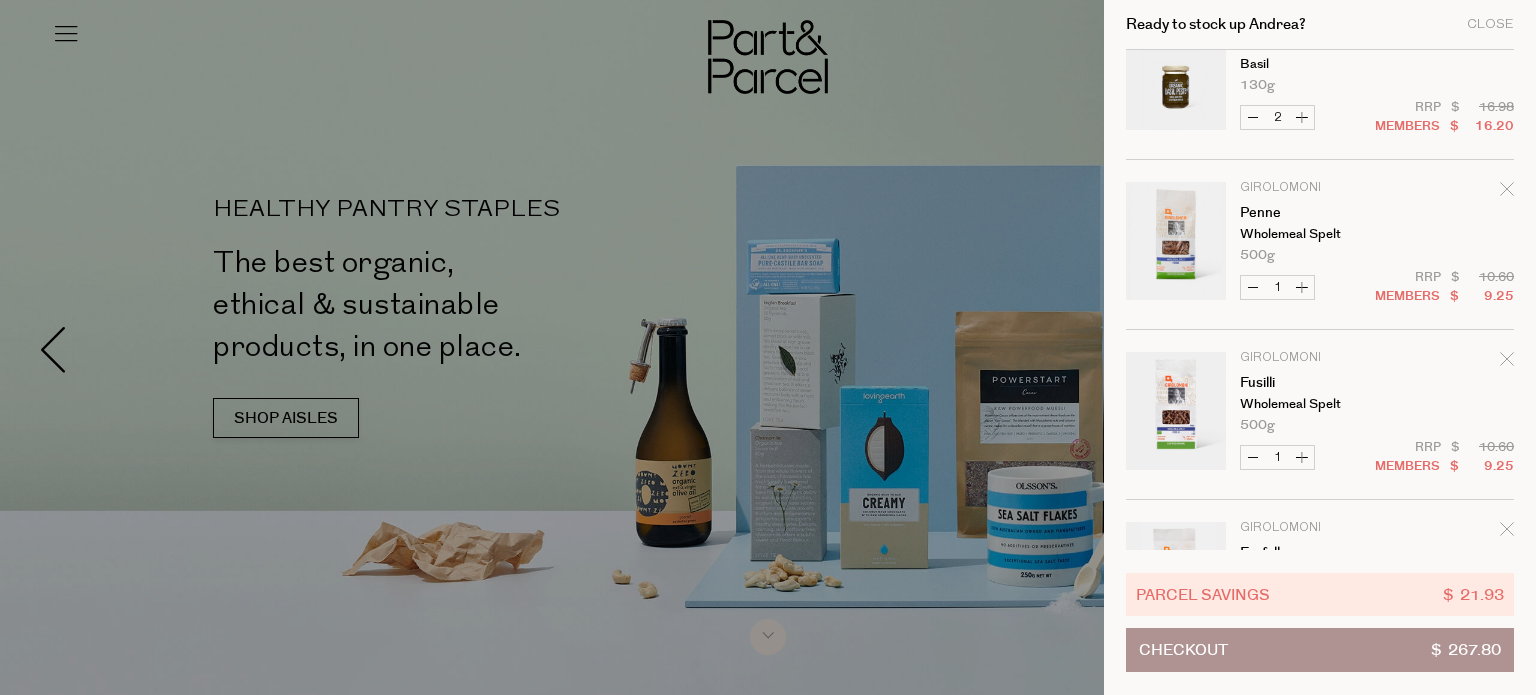 click on "Increase Penne" at bounding box center (1302, 287) 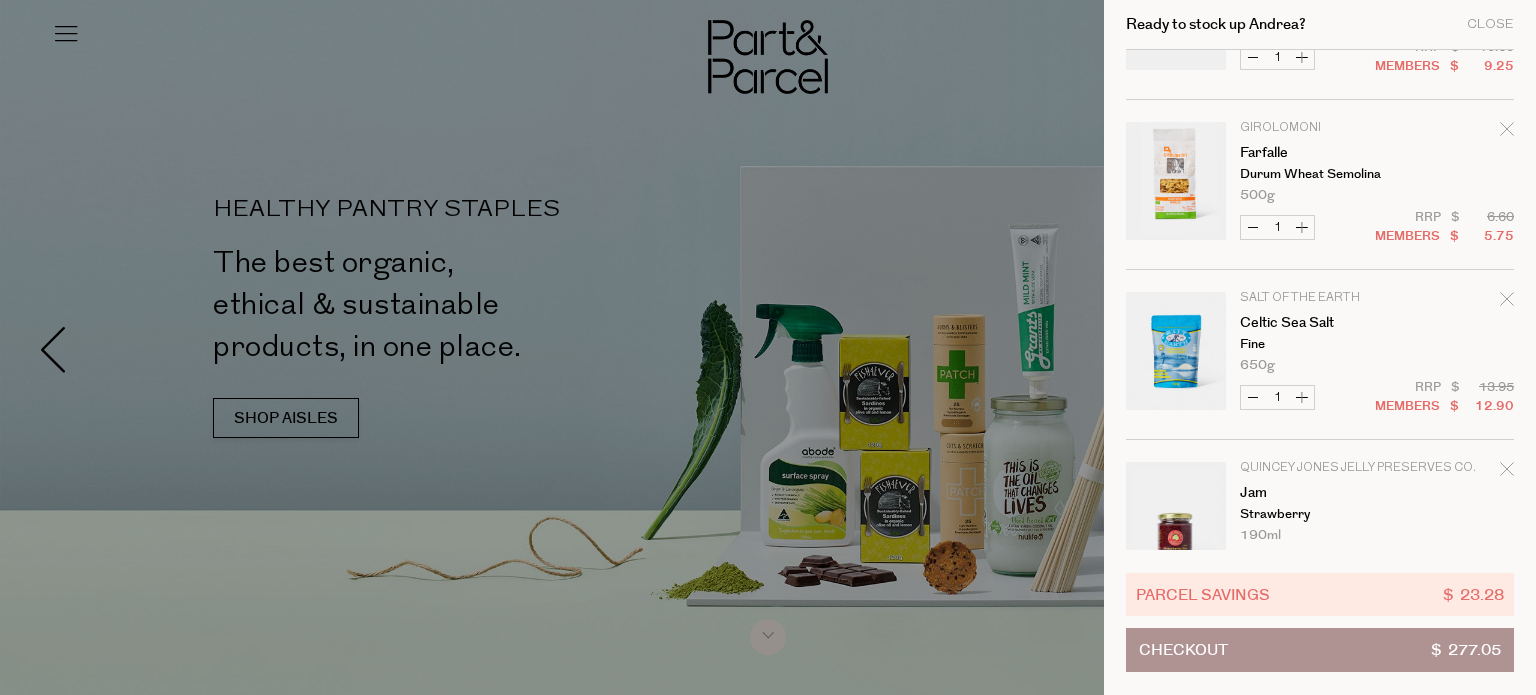 scroll, scrollTop: 900, scrollLeft: 0, axis: vertical 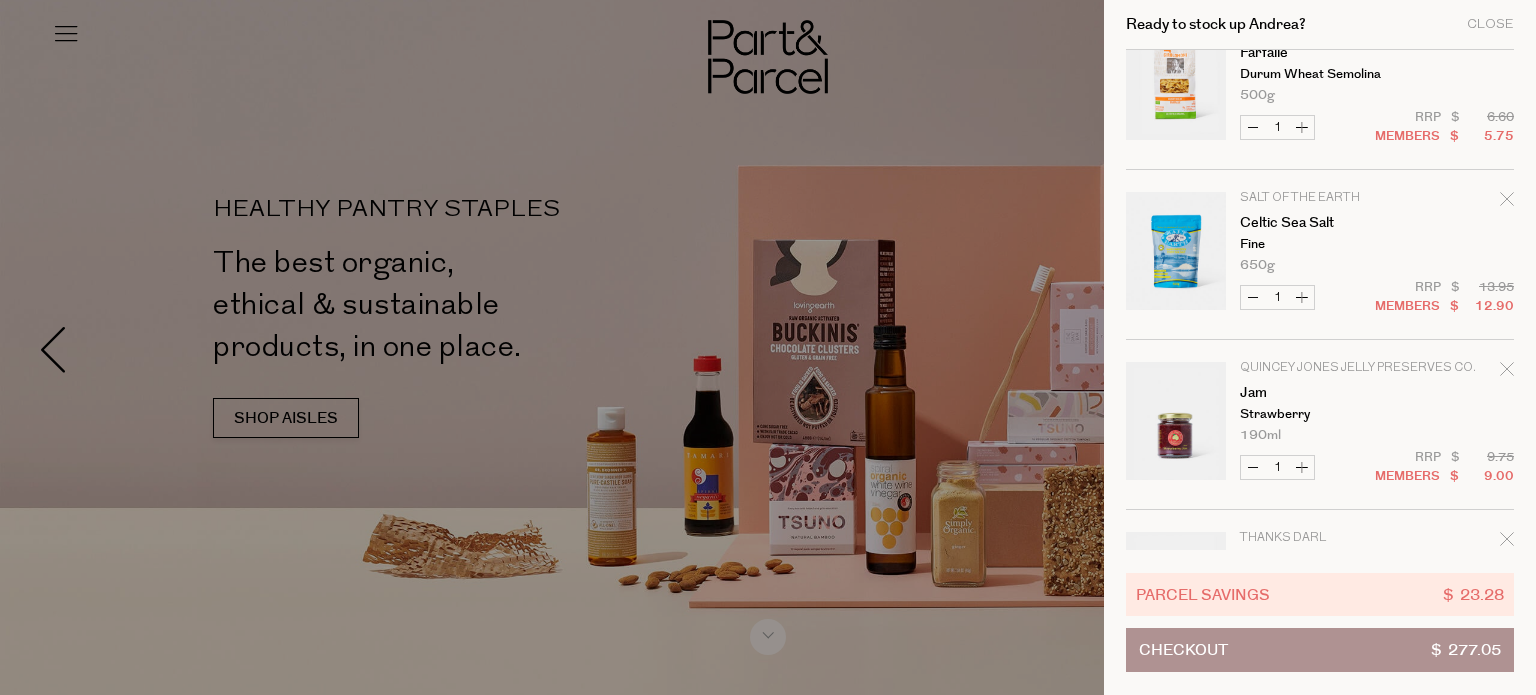 click 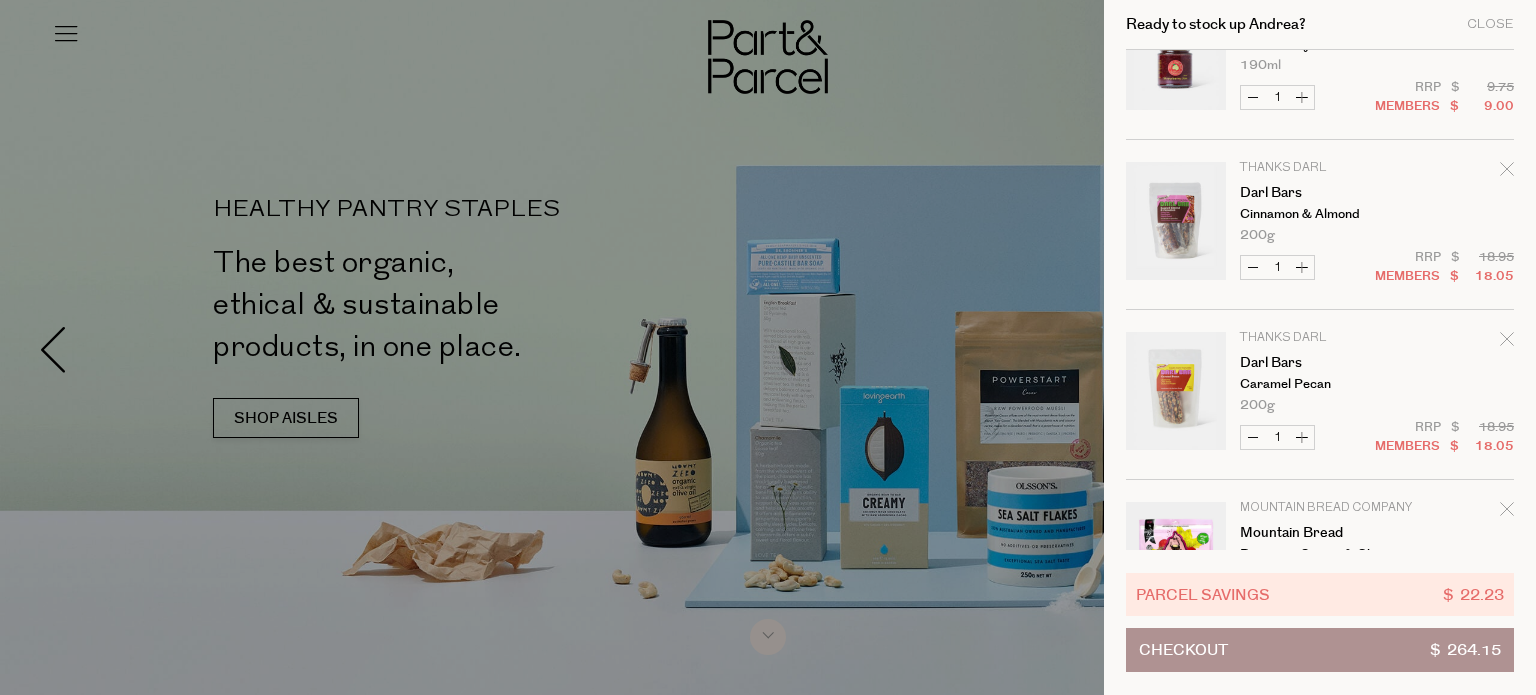 scroll, scrollTop: 1200, scrollLeft: 0, axis: vertical 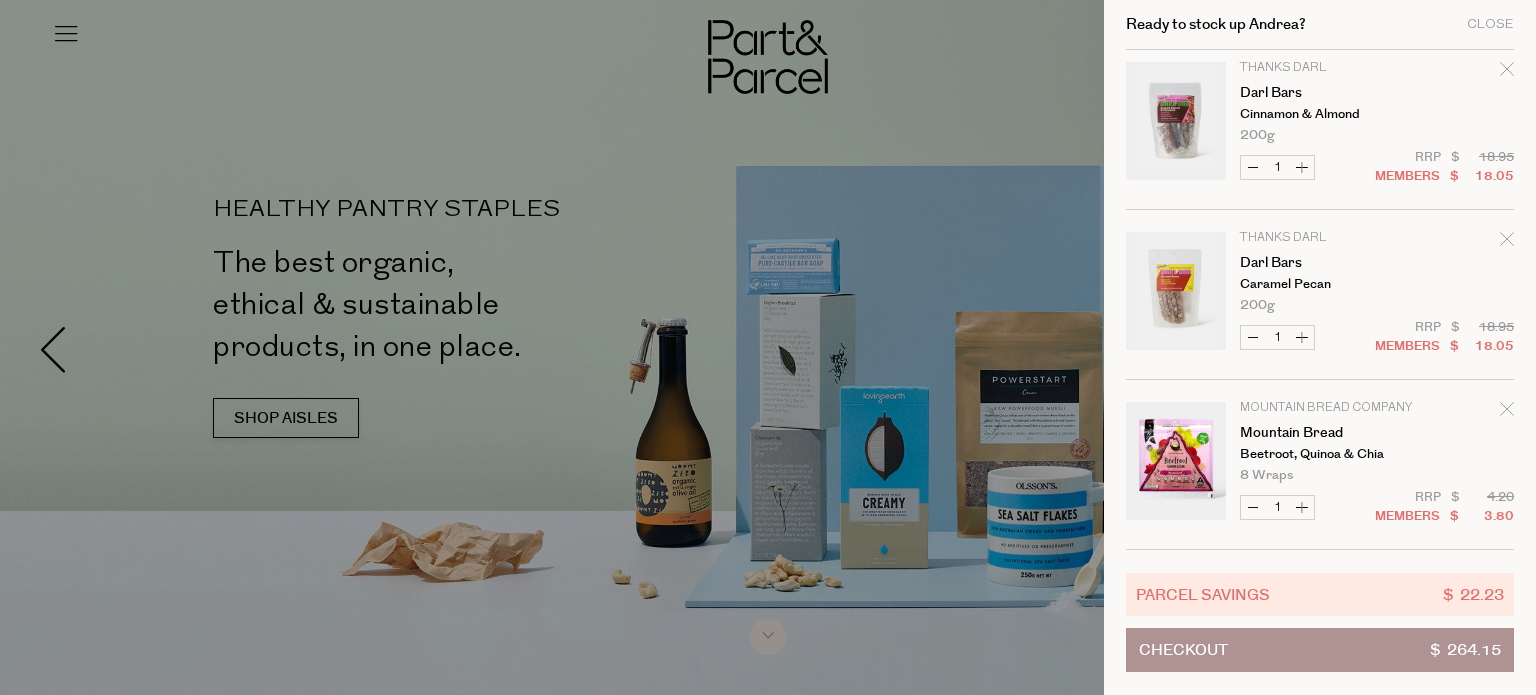click 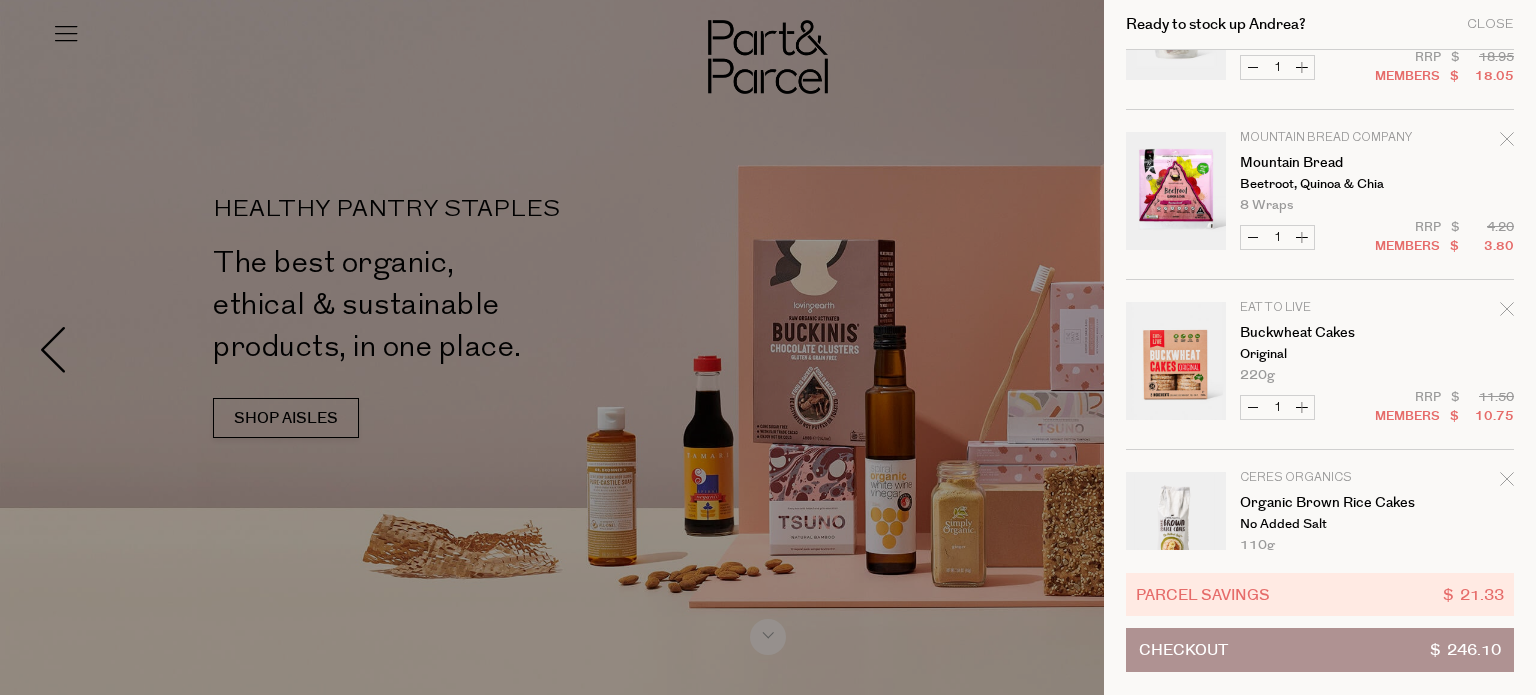 scroll, scrollTop: 1400, scrollLeft: 0, axis: vertical 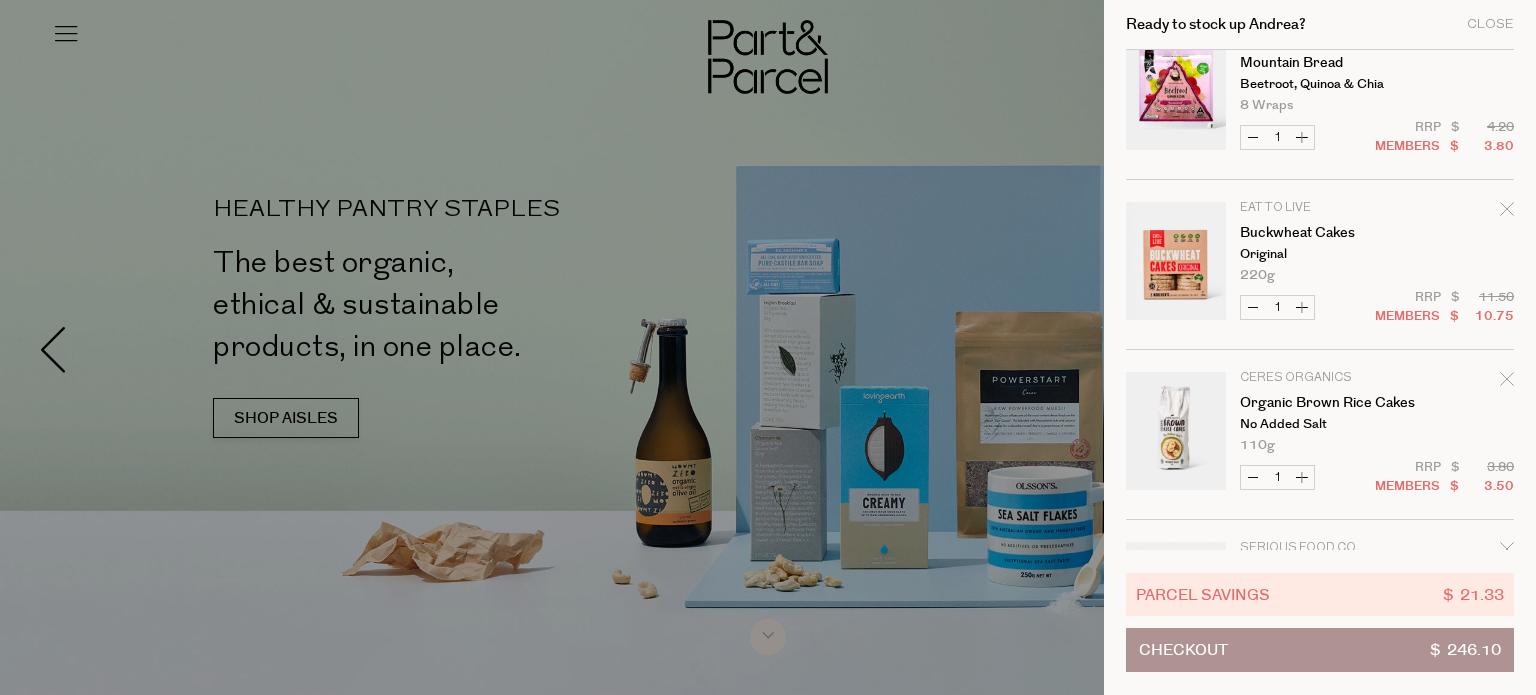 click 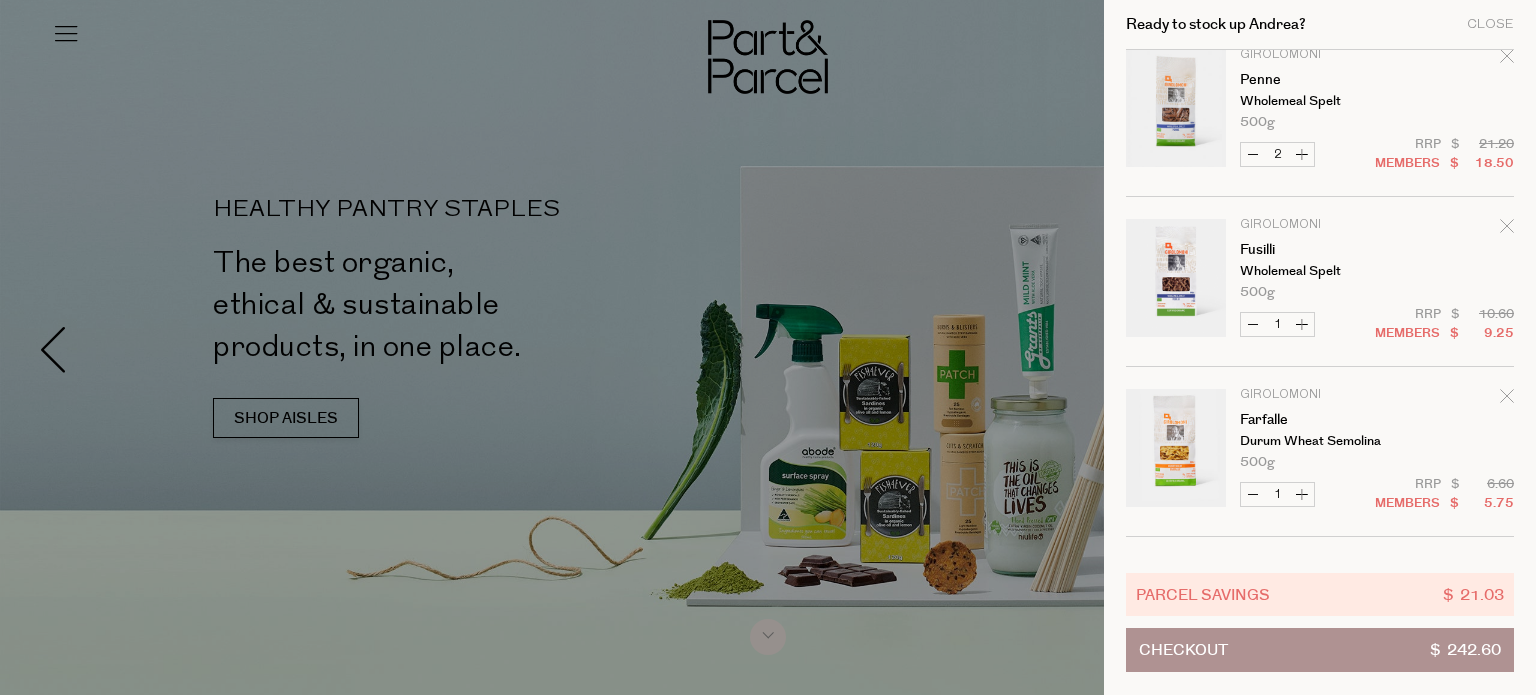 scroll, scrollTop: 500, scrollLeft: 0, axis: vertical 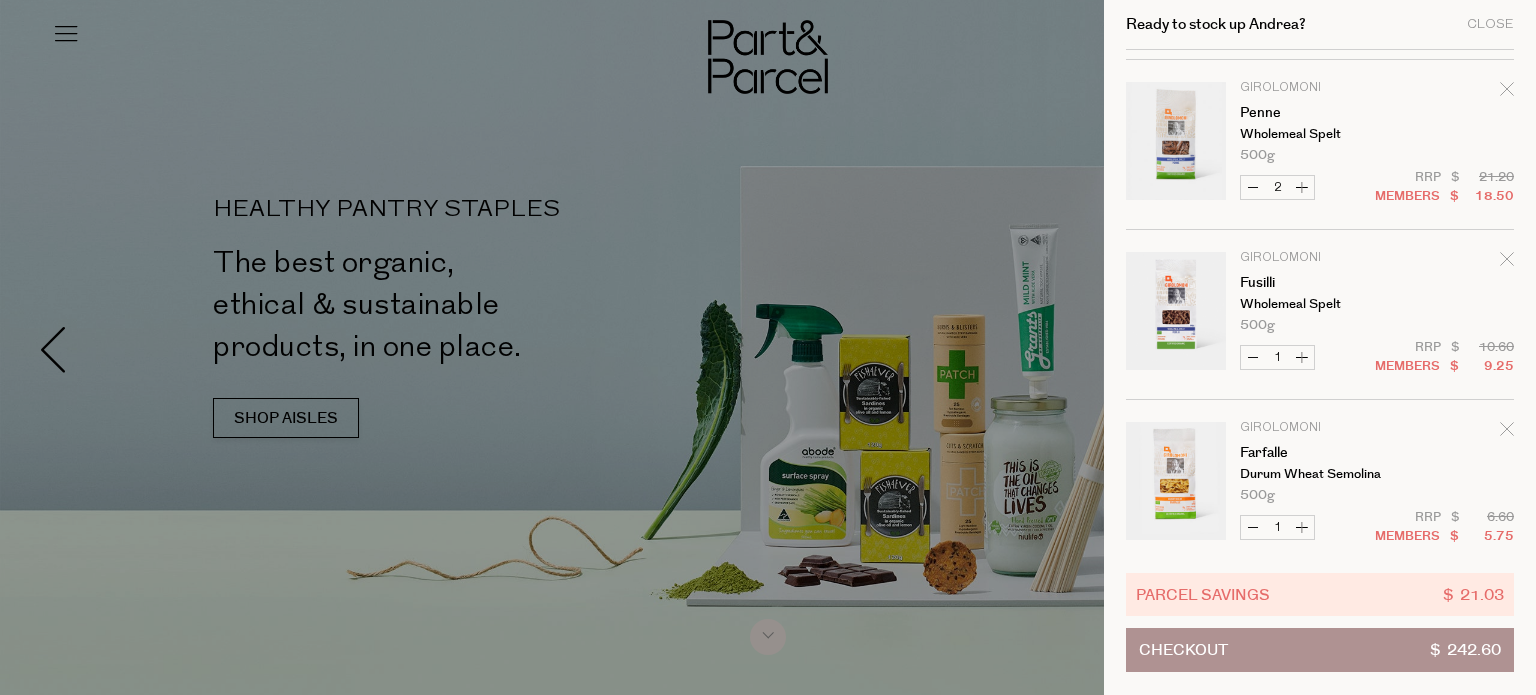click 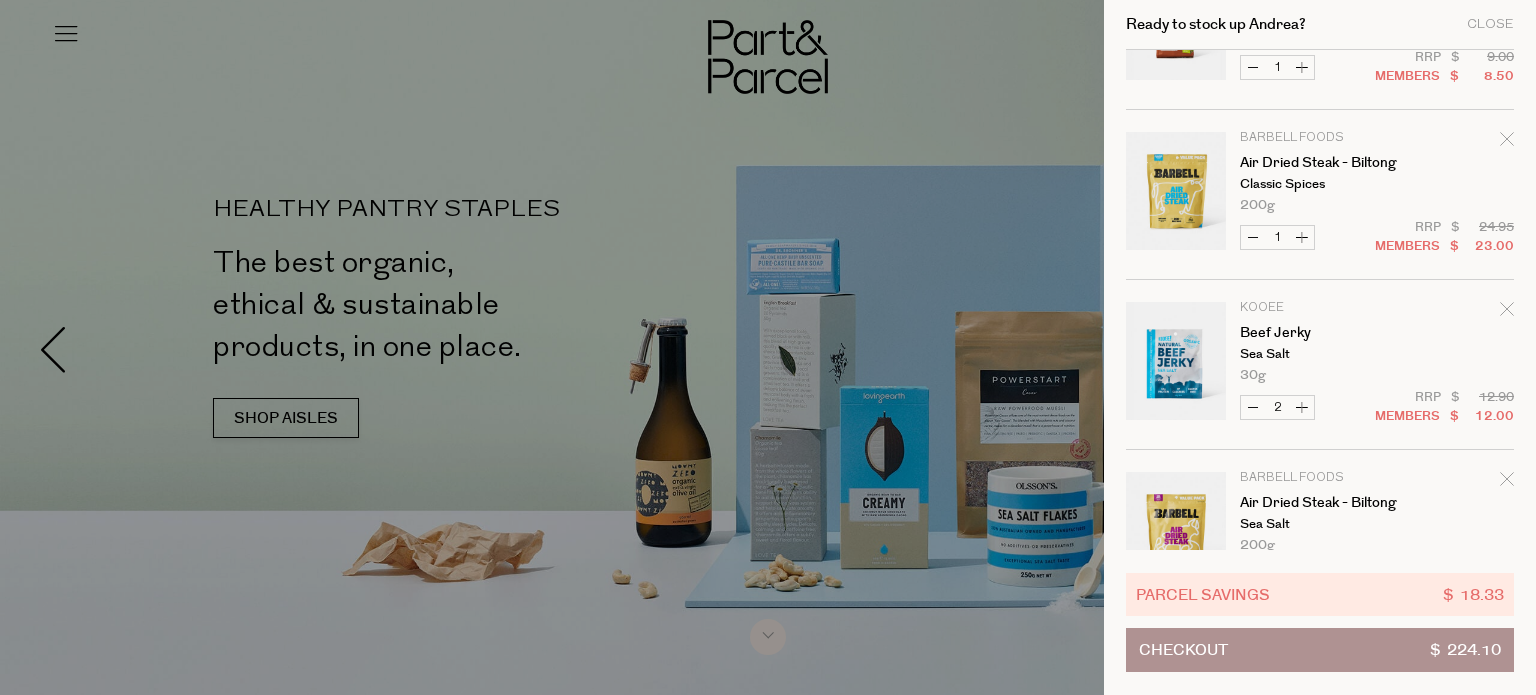 scroll, scrollTop: 1776, scrollLeft: 0, axis: vertical 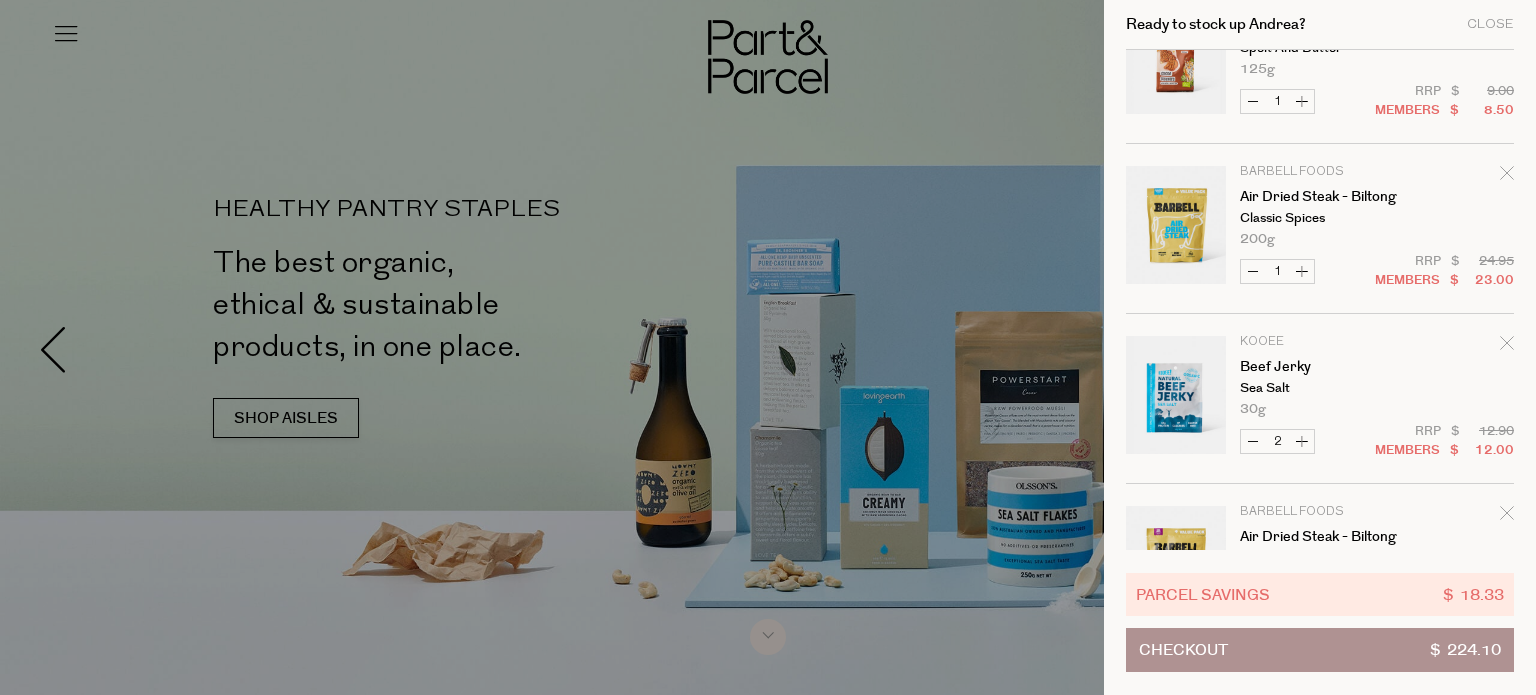 click 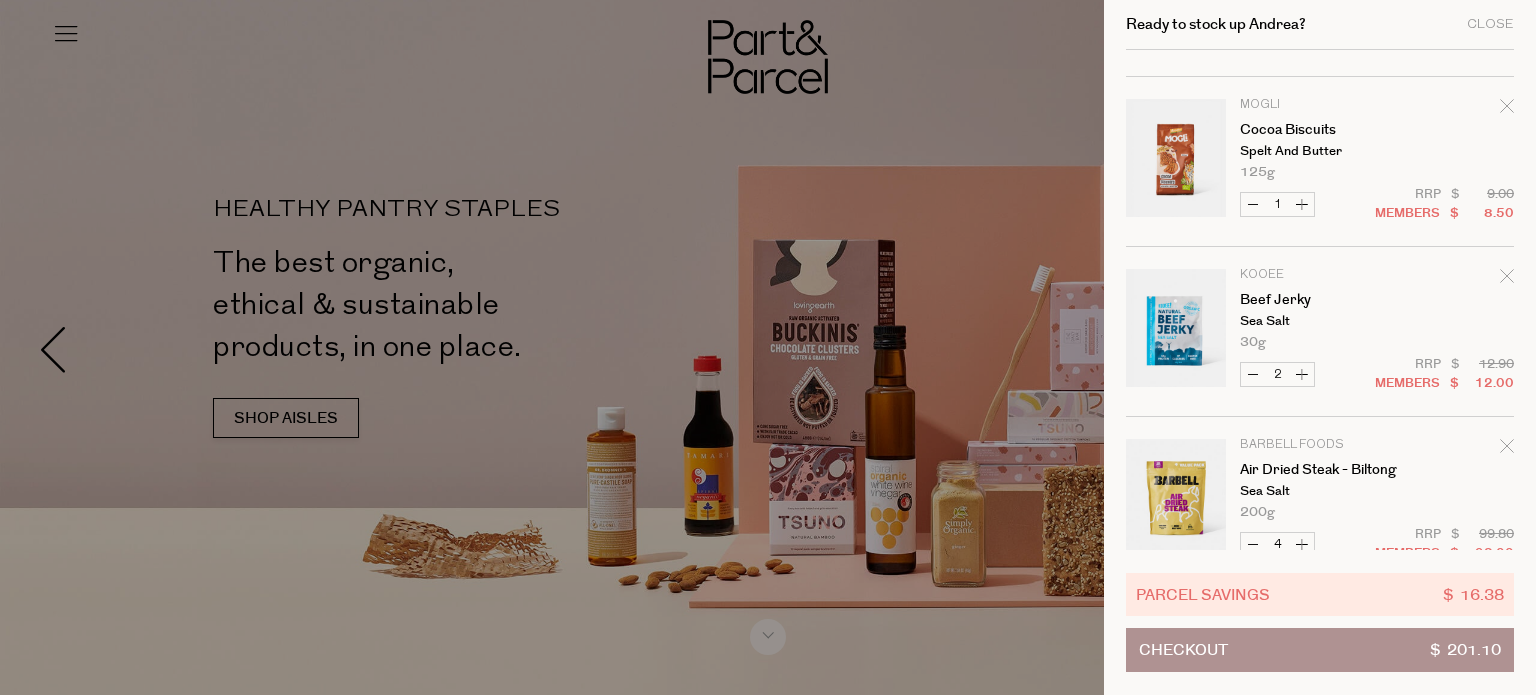 scroll, scrollTop: 1706, scrollLeft: 0, axis: vertical 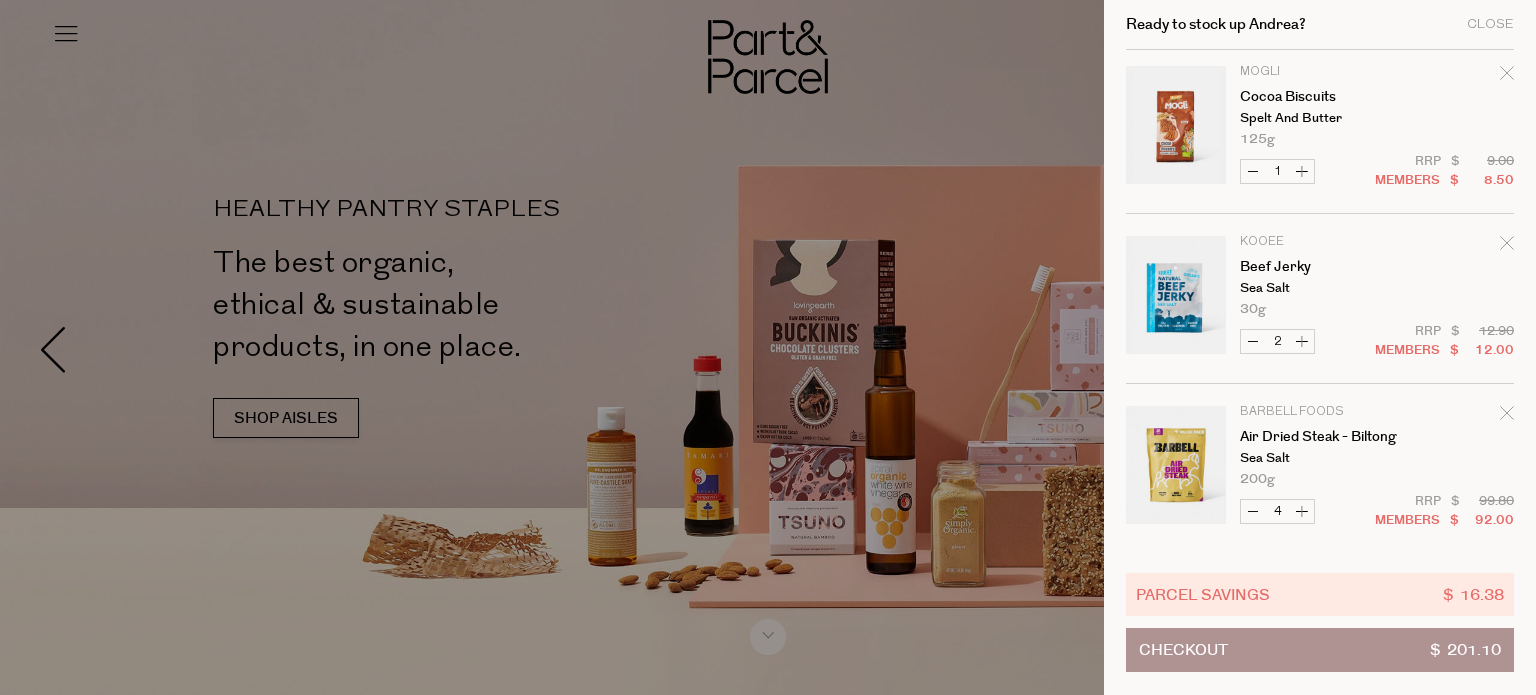 click on "Increase Beef Jerky" at bounding box center [1302, 341] 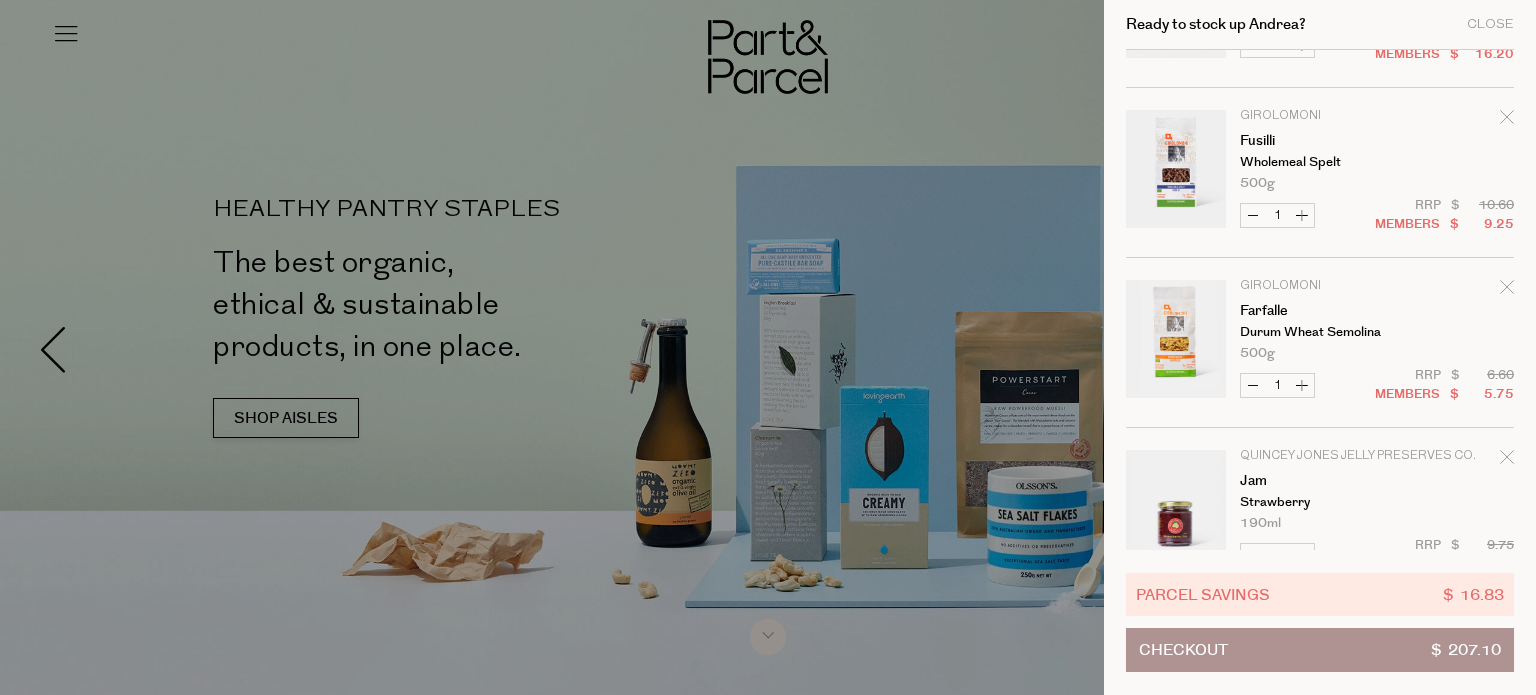 scroll, scrollTop: 500, scrollLeft: 0, axis: vertical 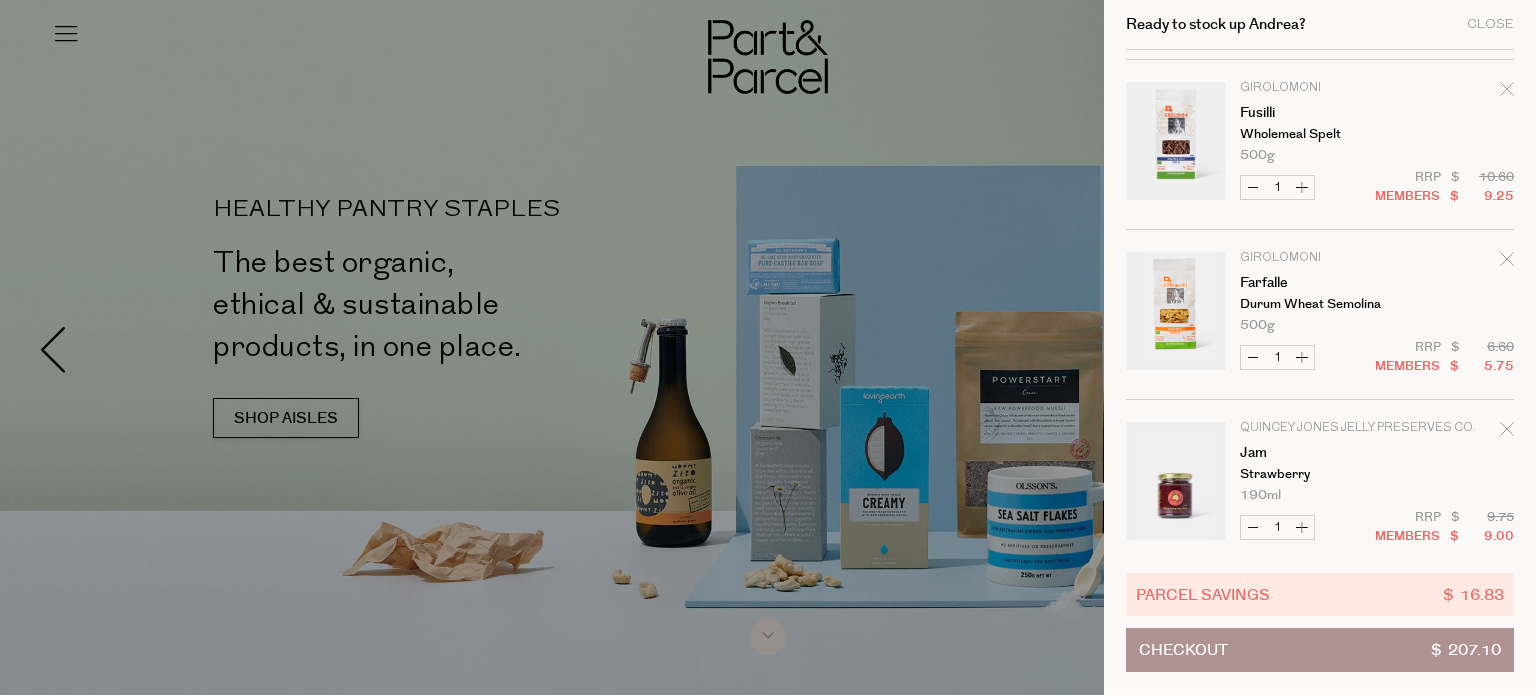 click 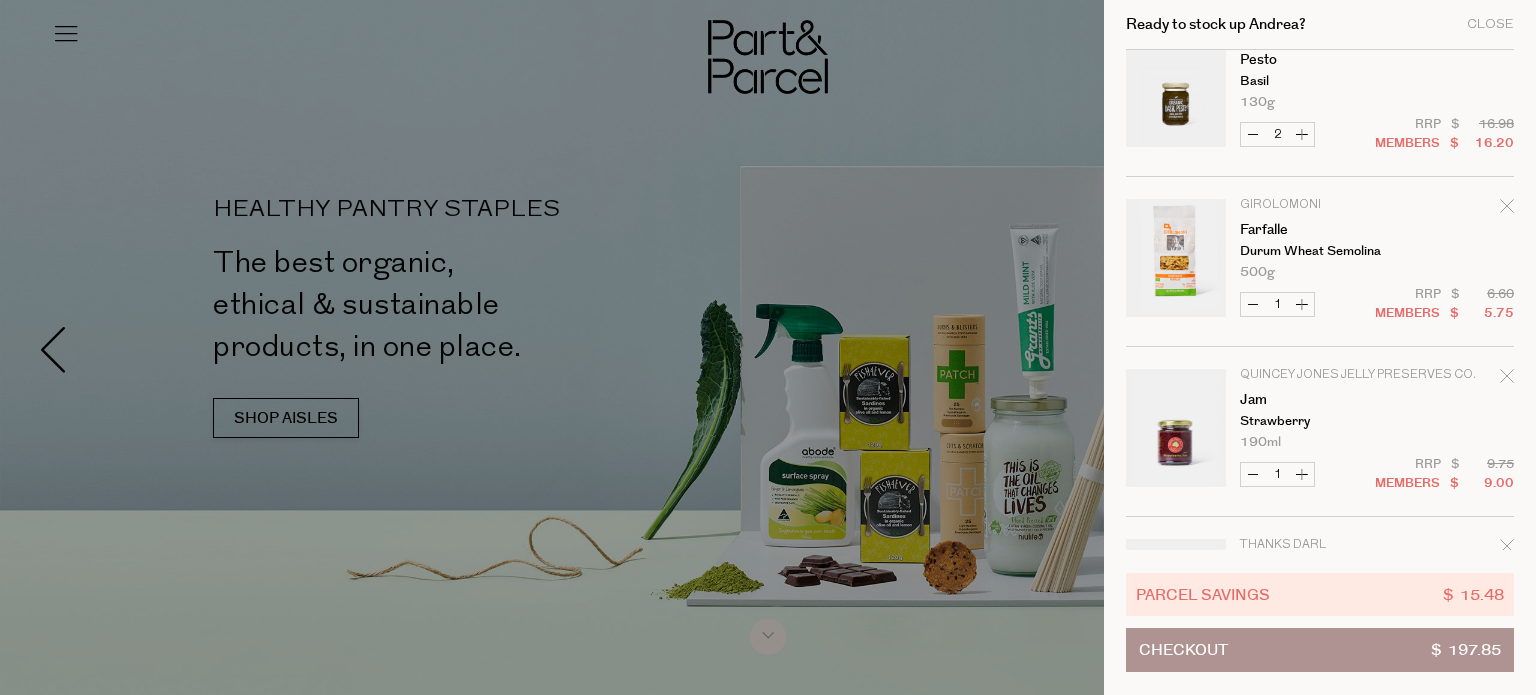 scroll, scrollTop: 400, scrollLeft: 0, axis: vertical 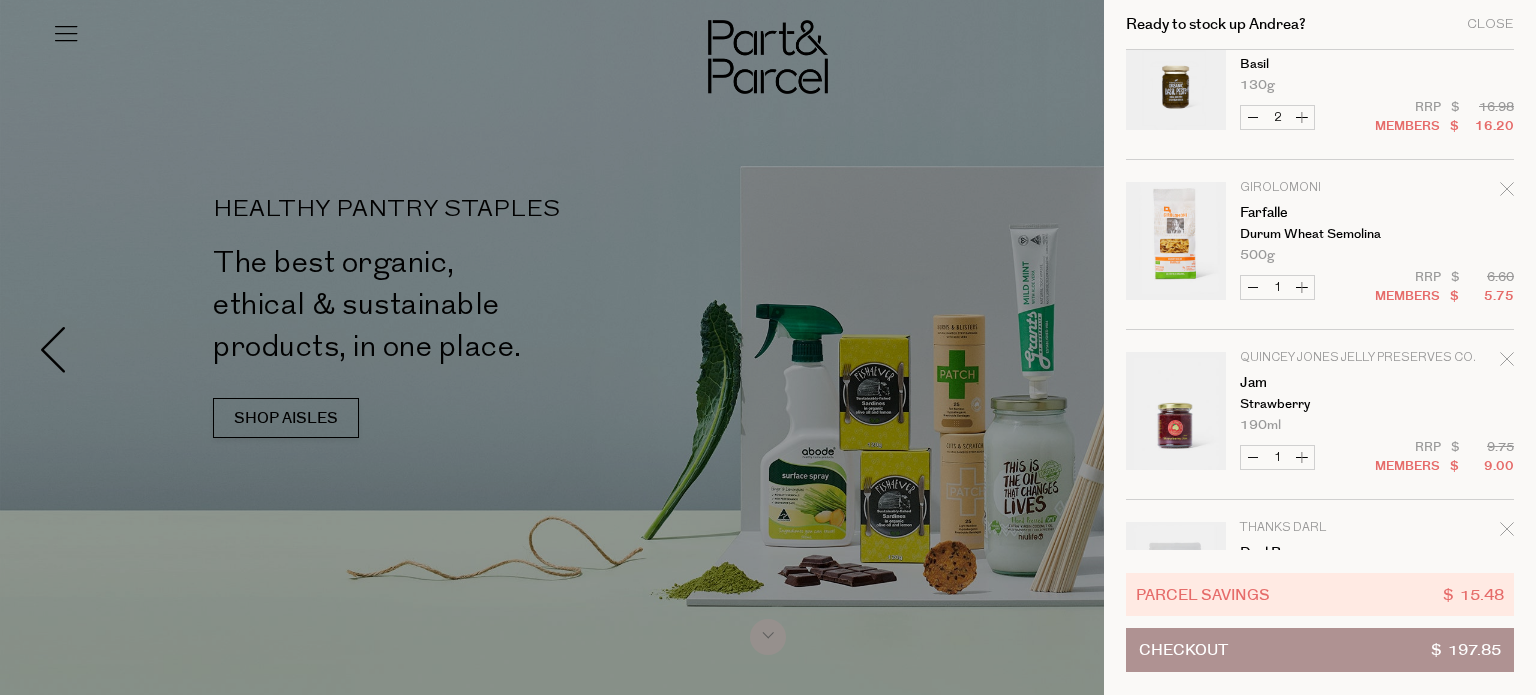 click 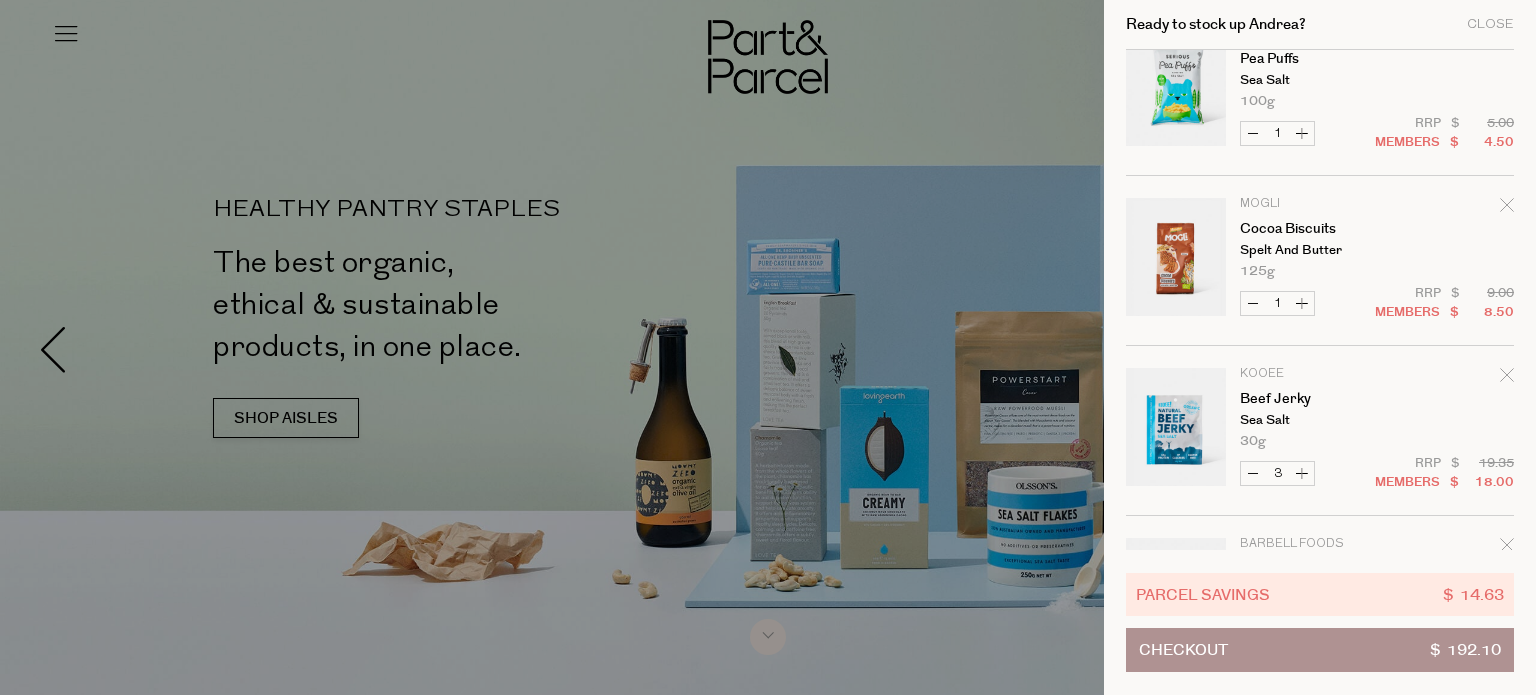 scroll, scrollTop: 1200, scrollLeft: 0, axis: vertical 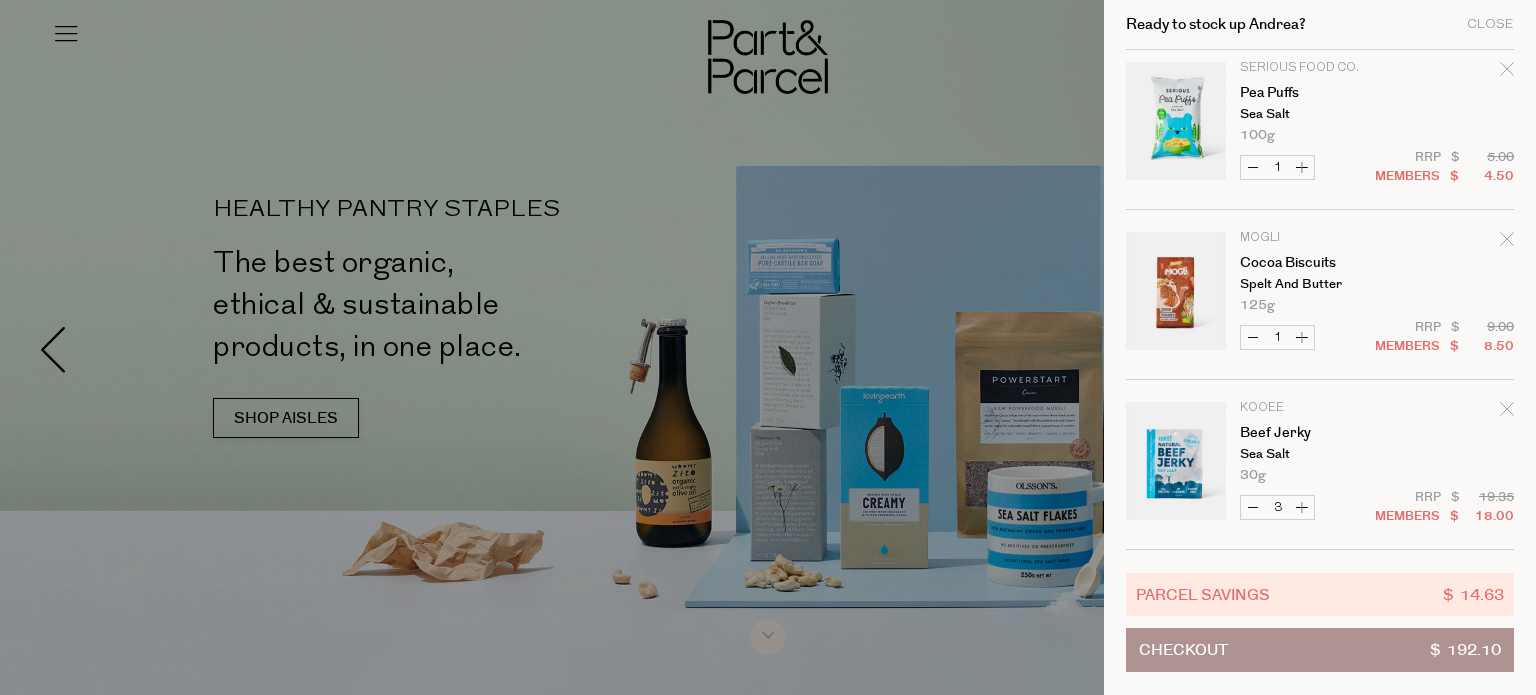 click on "Increase Pea Puffs" at bounding box center (1302, 167) 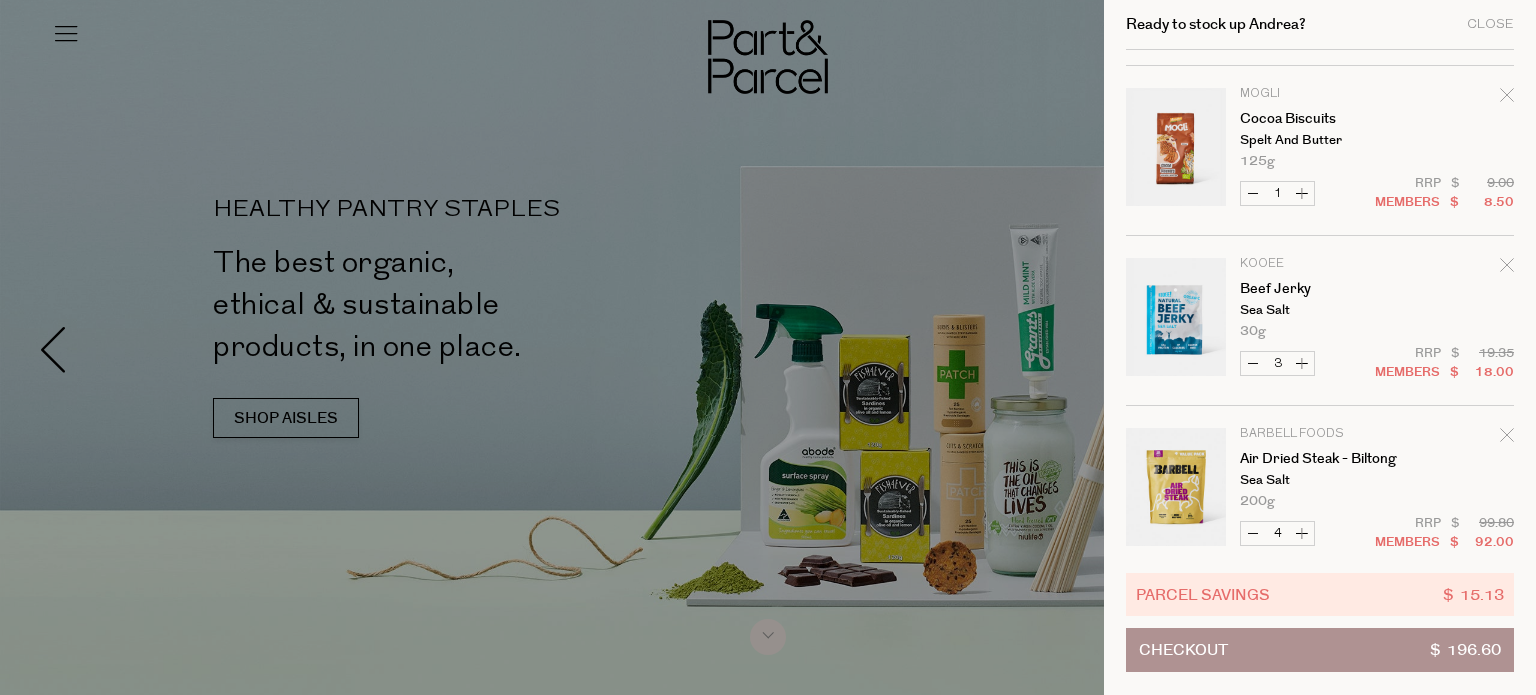 scroll, scrollTop: 1367, scrollLeft: 0, axis: vertical 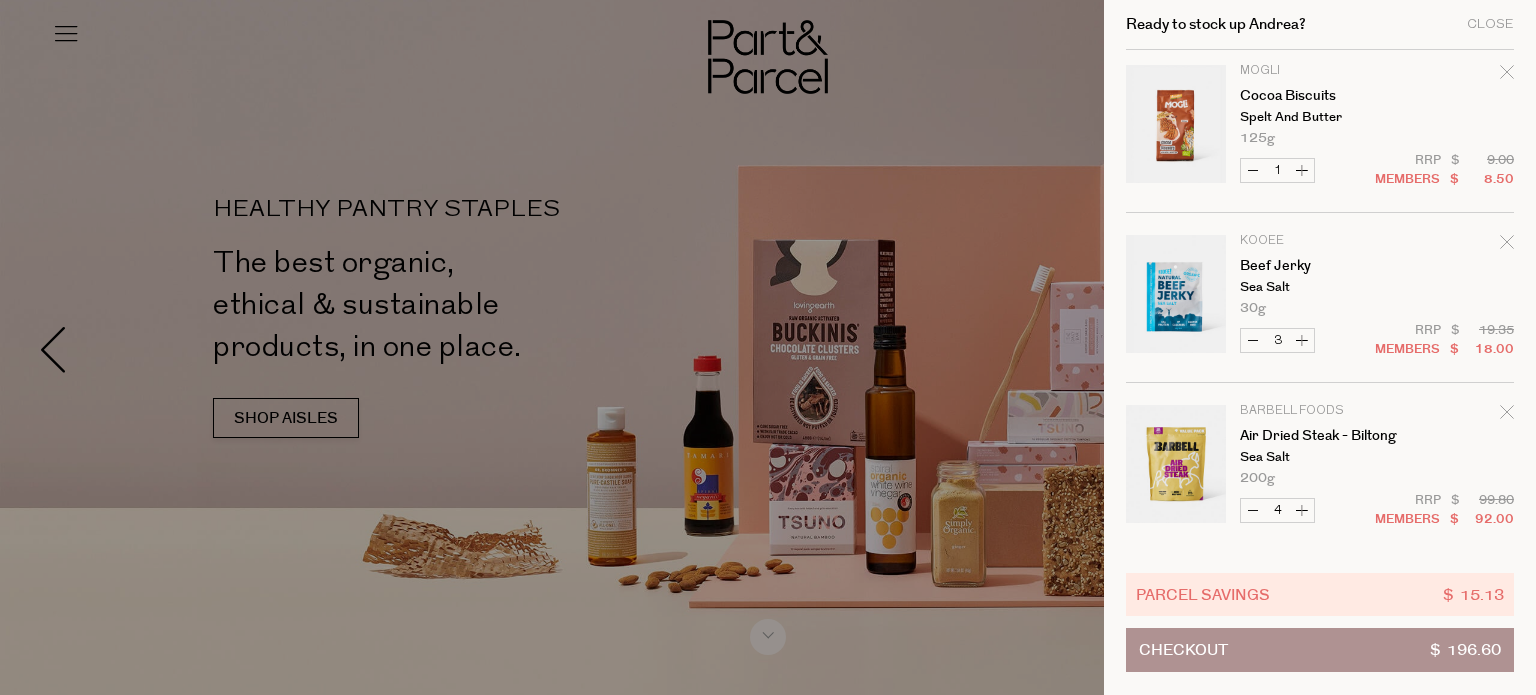 click 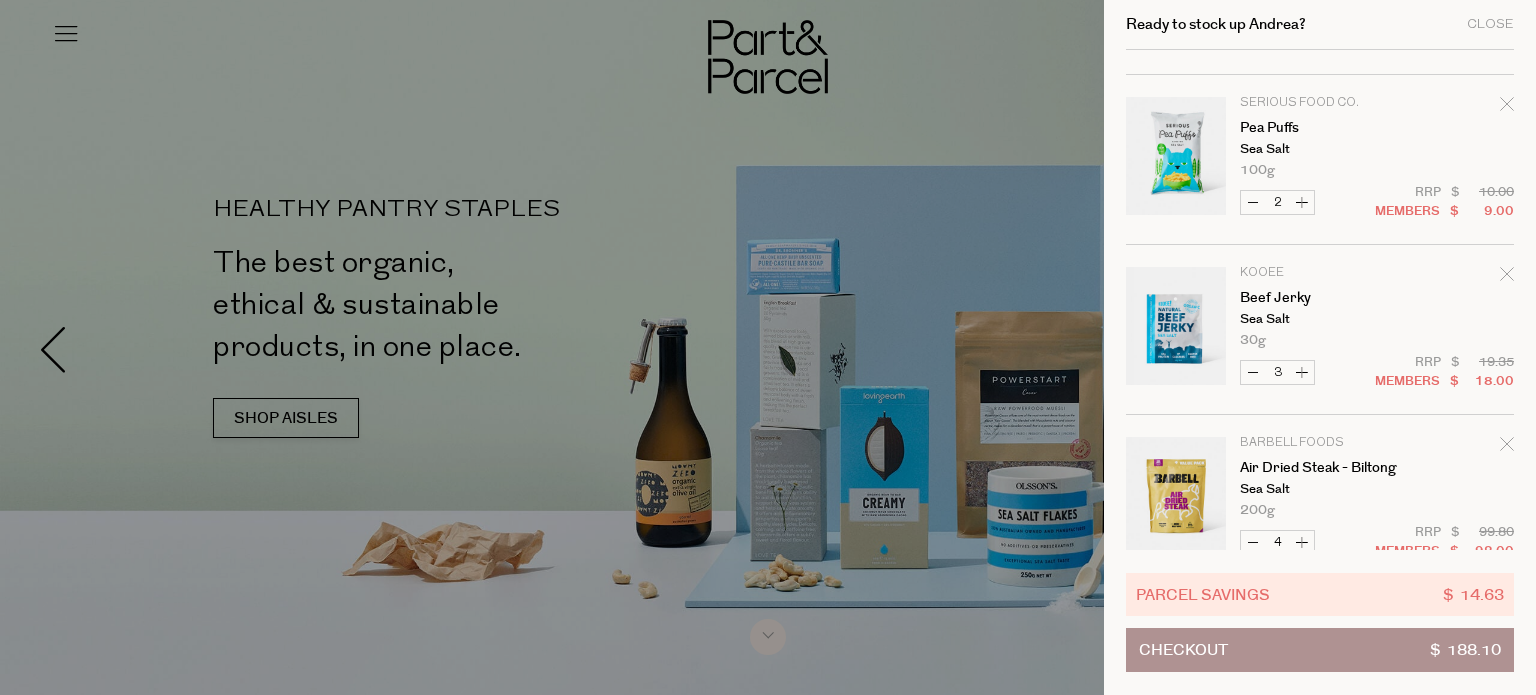 scroll, scrollTop: 1197, scrollLeft: 0, axis: vertical 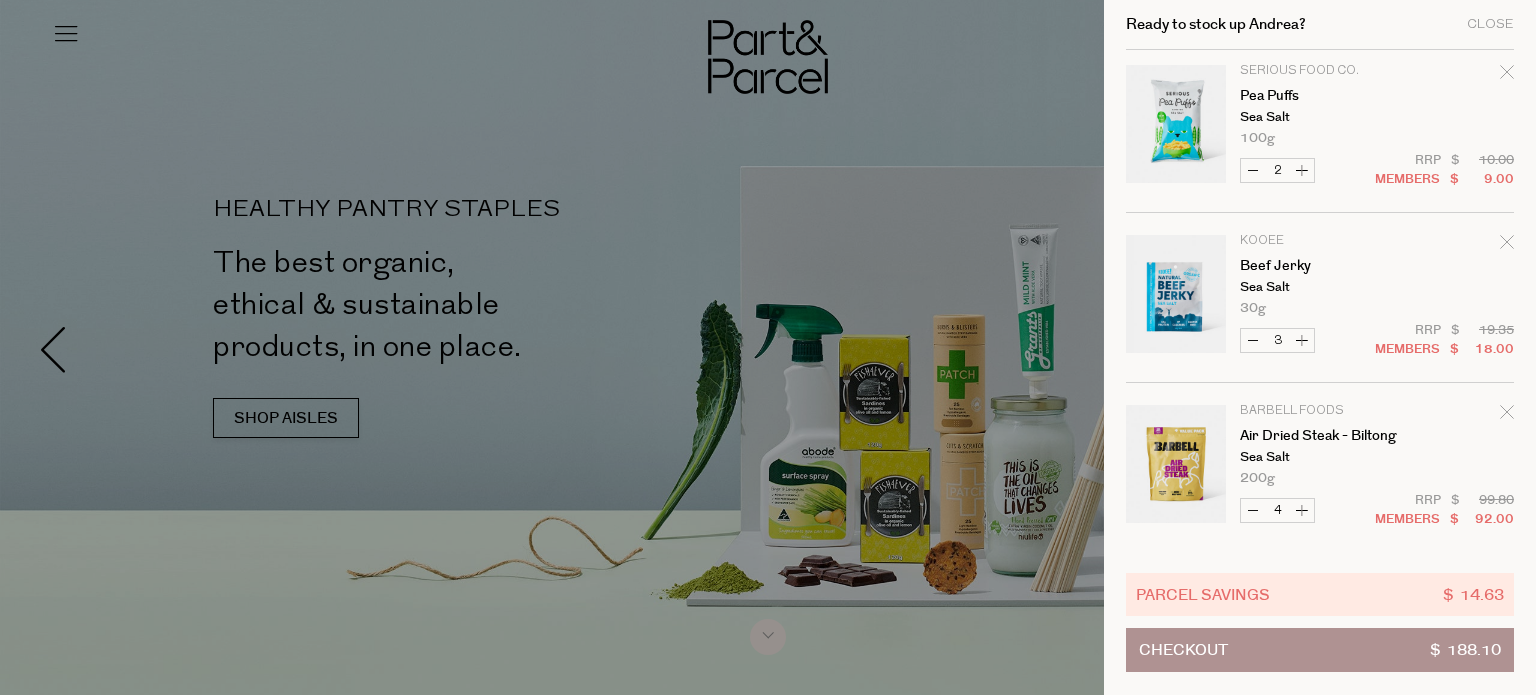 click on "Decrease Air Dried Steak - Biltong" at bounding box center [1253, 510] 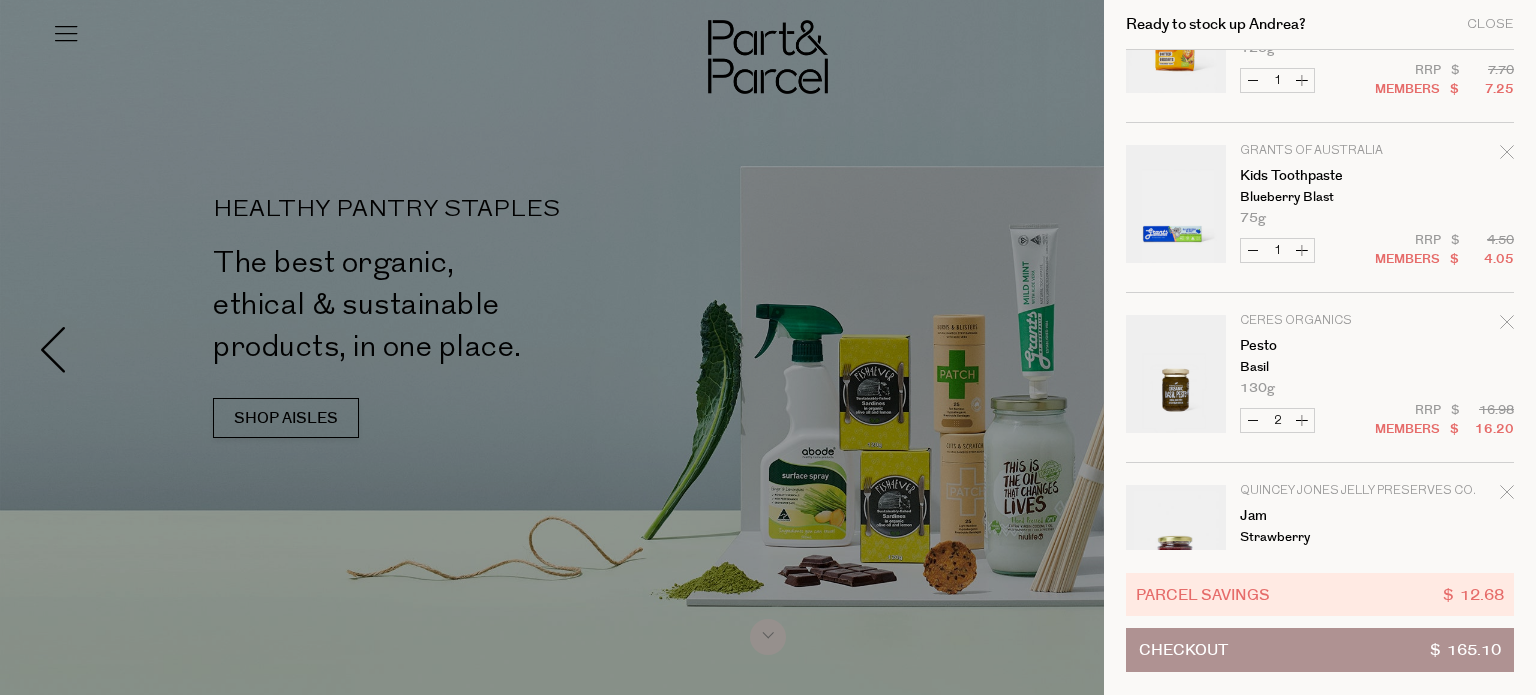 scroll, scrollTop: 0, scrollLeft: 0, axis: both 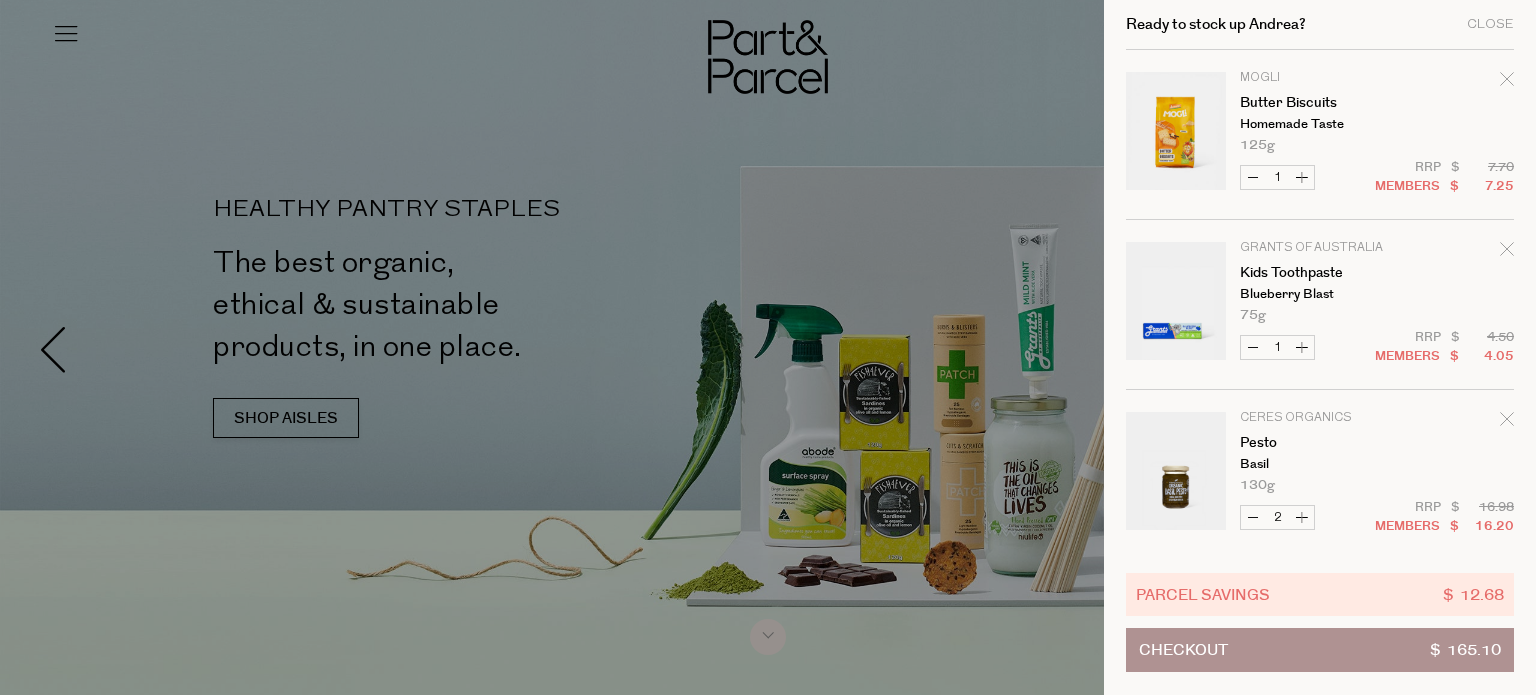 click at bounding box center [768, 347] 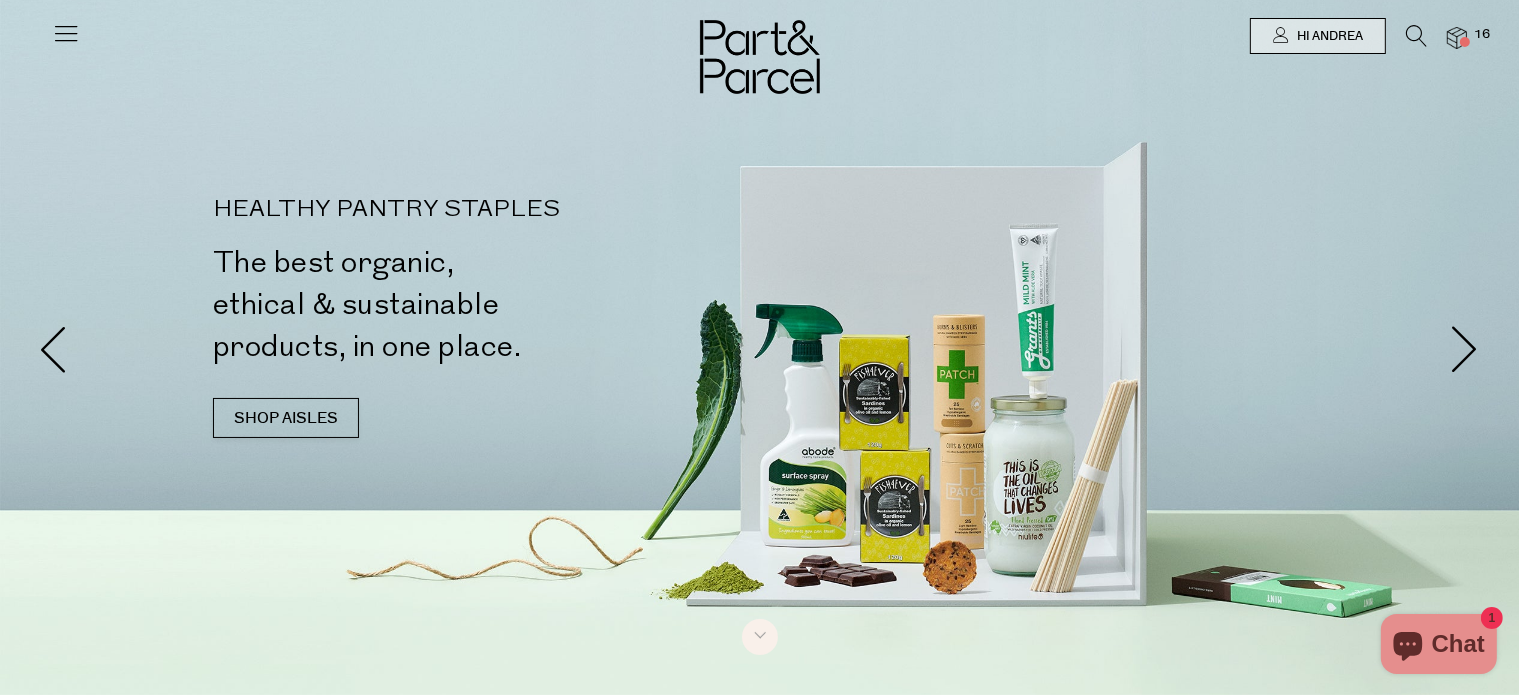 click at bounding box center (759, 36) 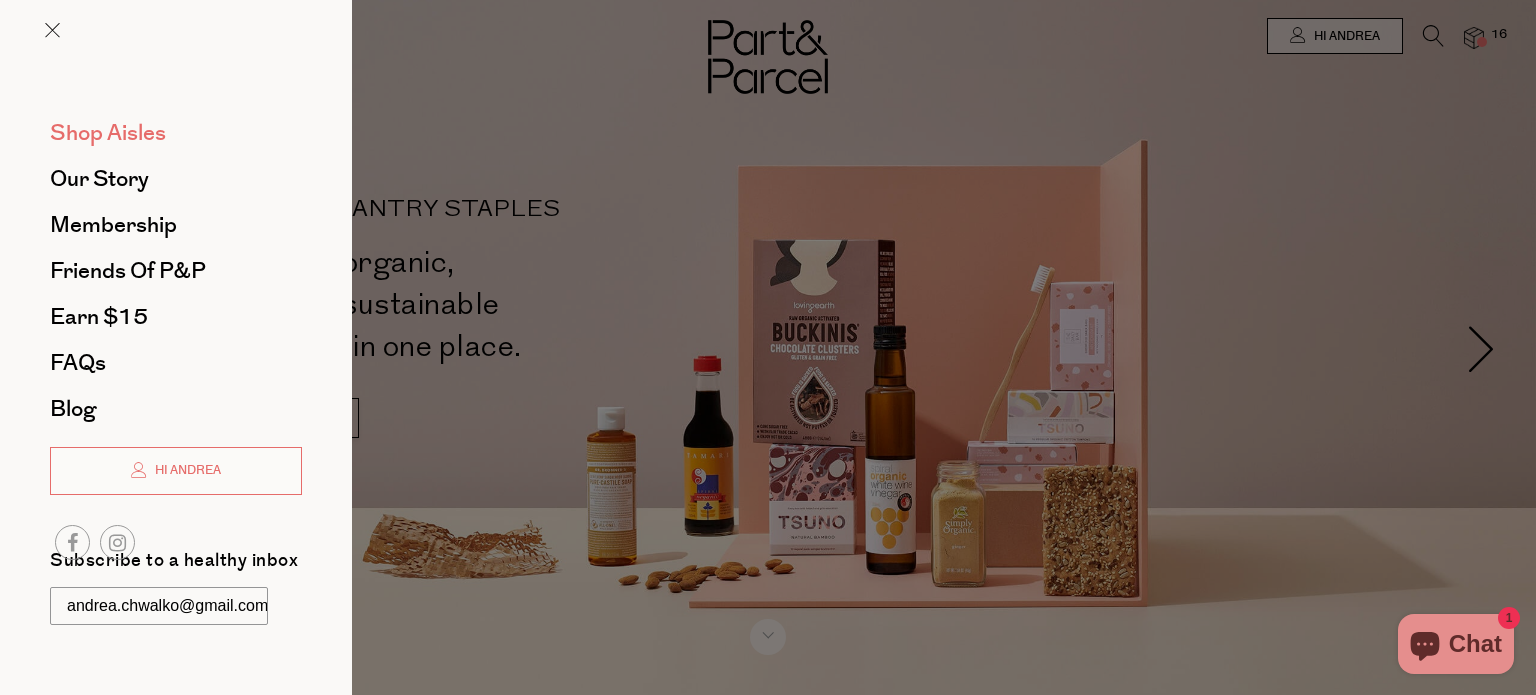 click on "Shop Aisles" at bounding box center (108, 133) 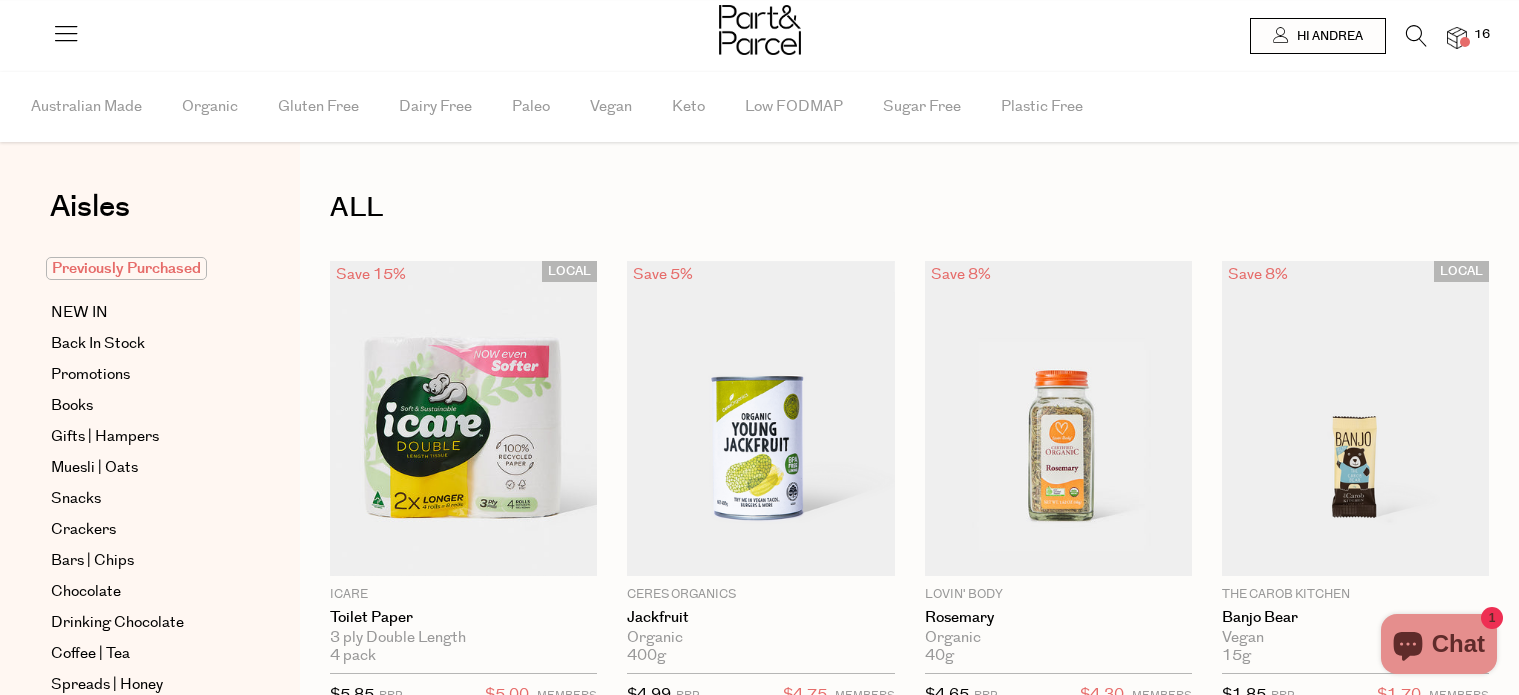 scroll, scrollTop: 0, scrollLeft: 0, axis: both 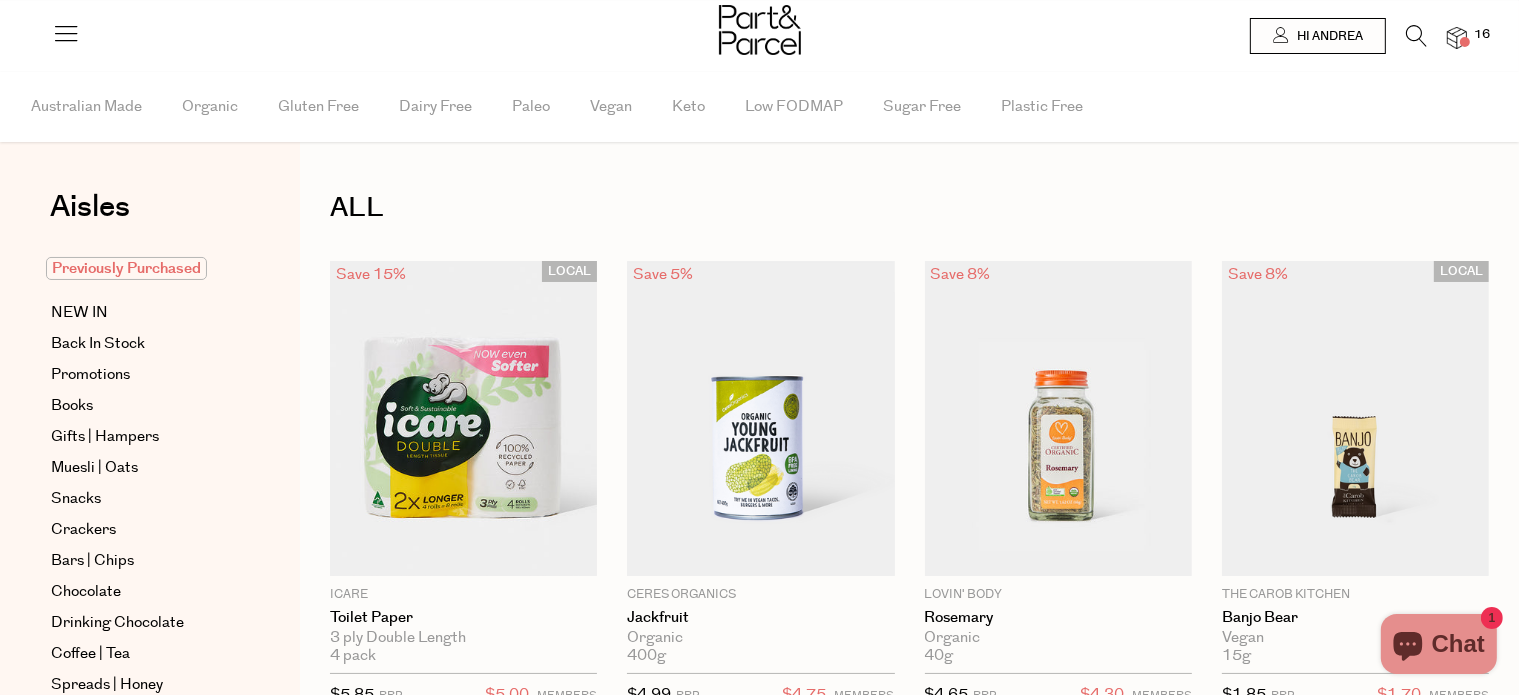 click on "Previously Purchased" at bounding box center [126, 268] 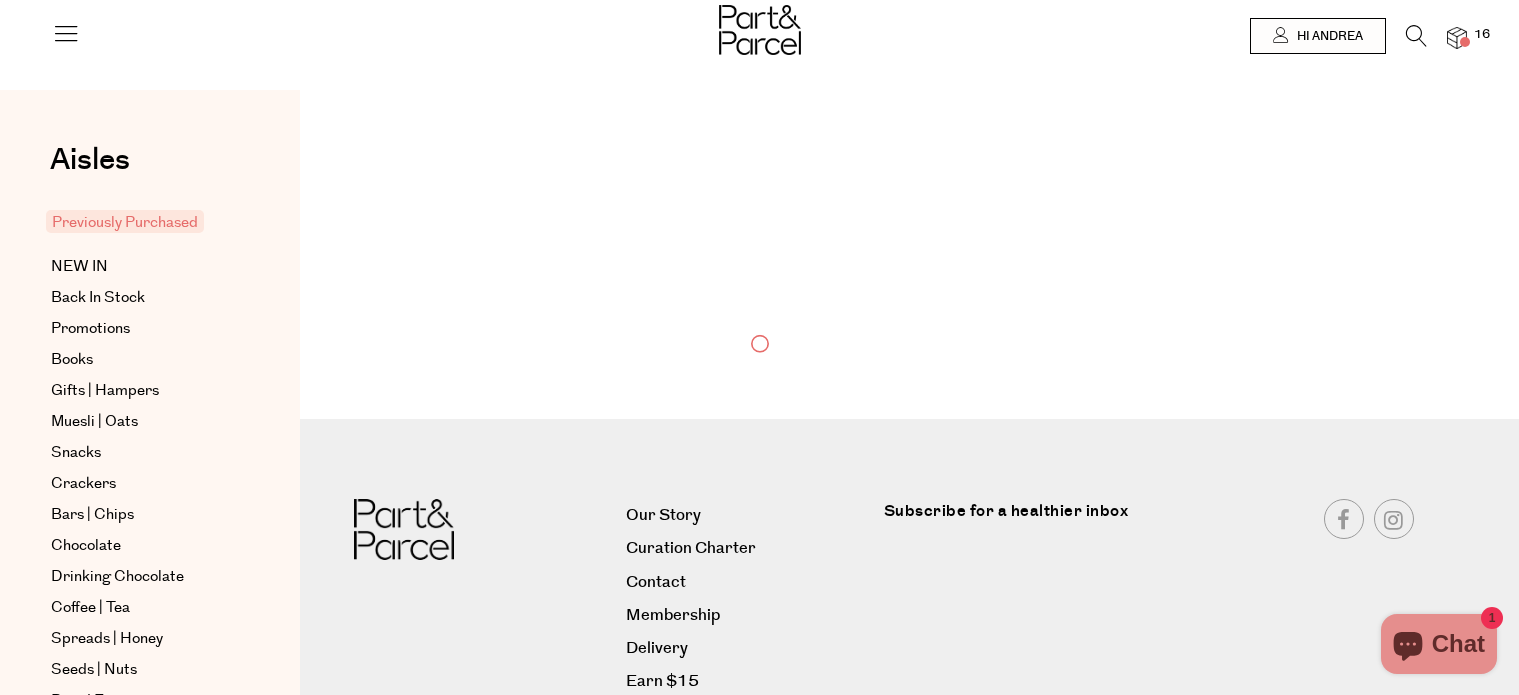 scroll, scrollTop: 0, scrollLeft: 0, axis: both 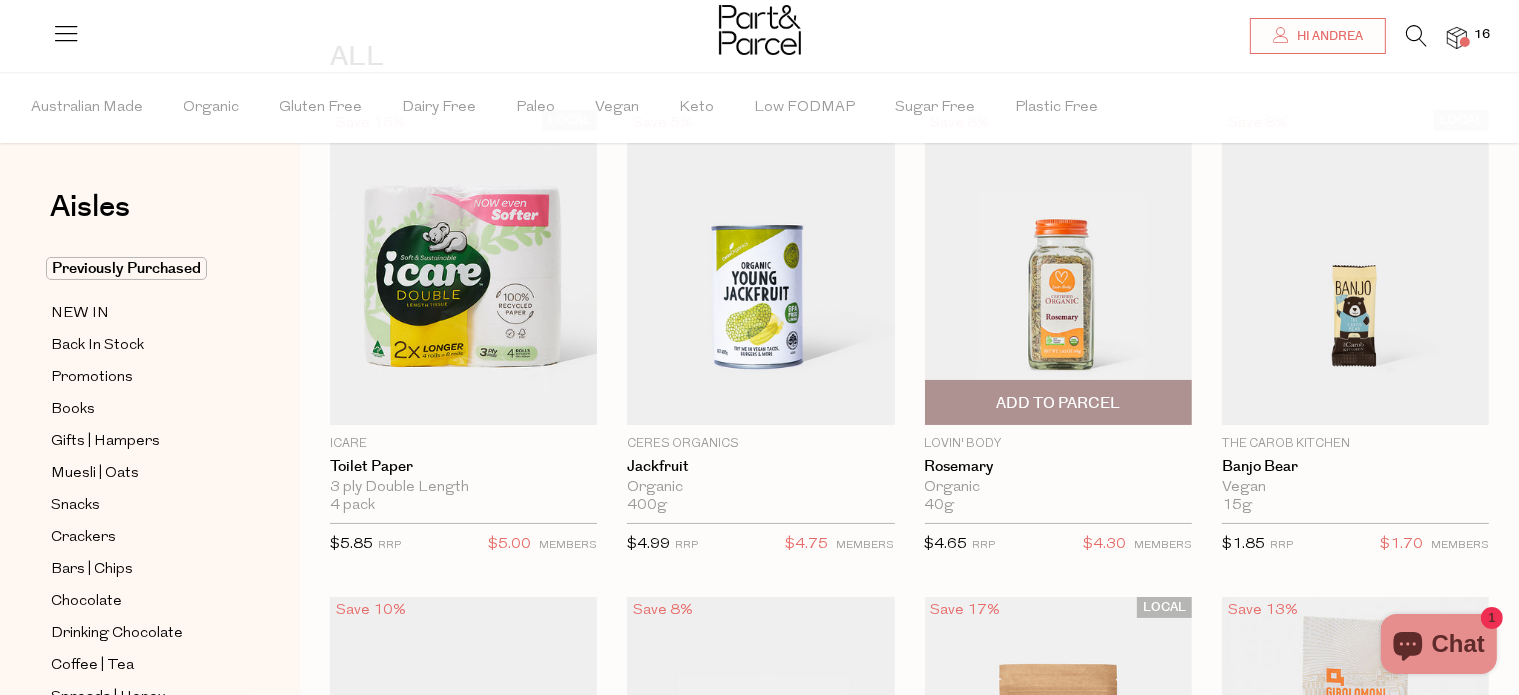 type on "andrea.chwalko@gmail.com" 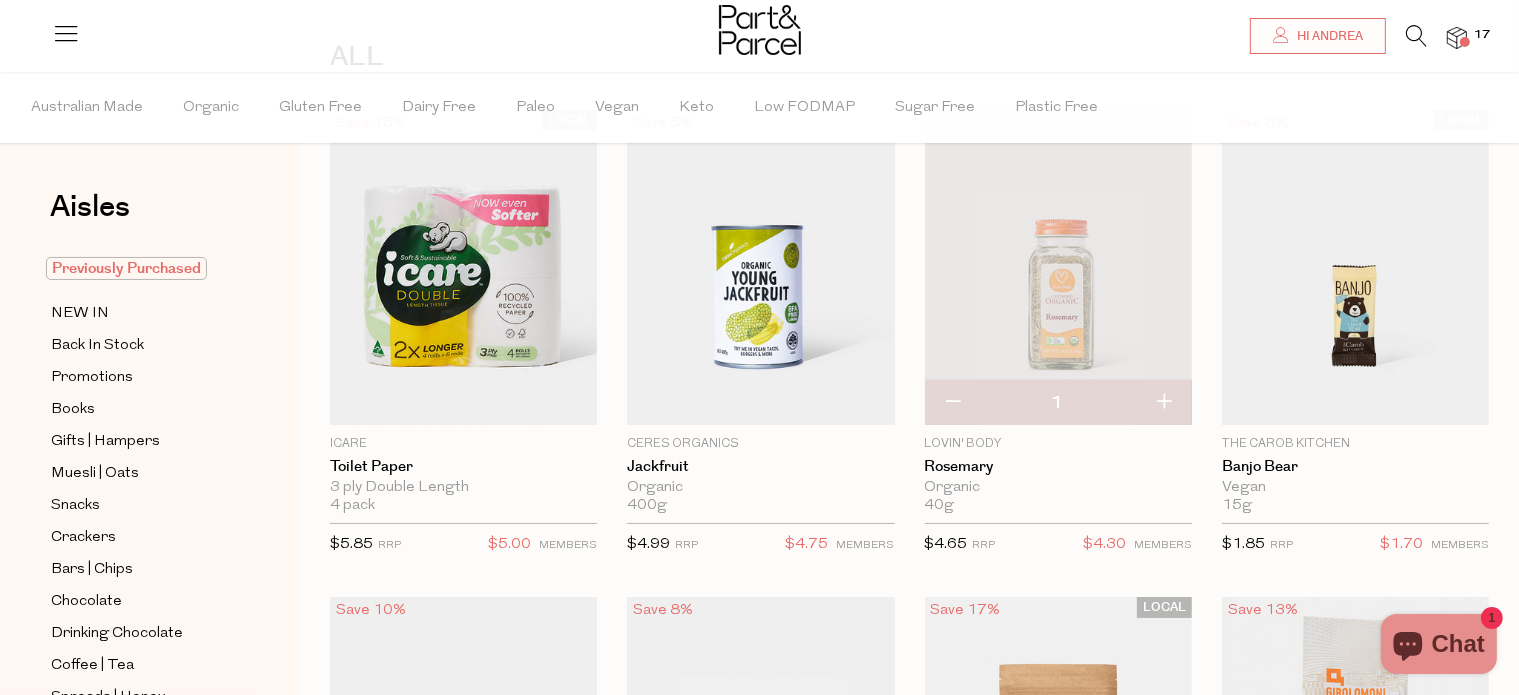 click on "Previously Purchased" at bounding box center (126, 268) 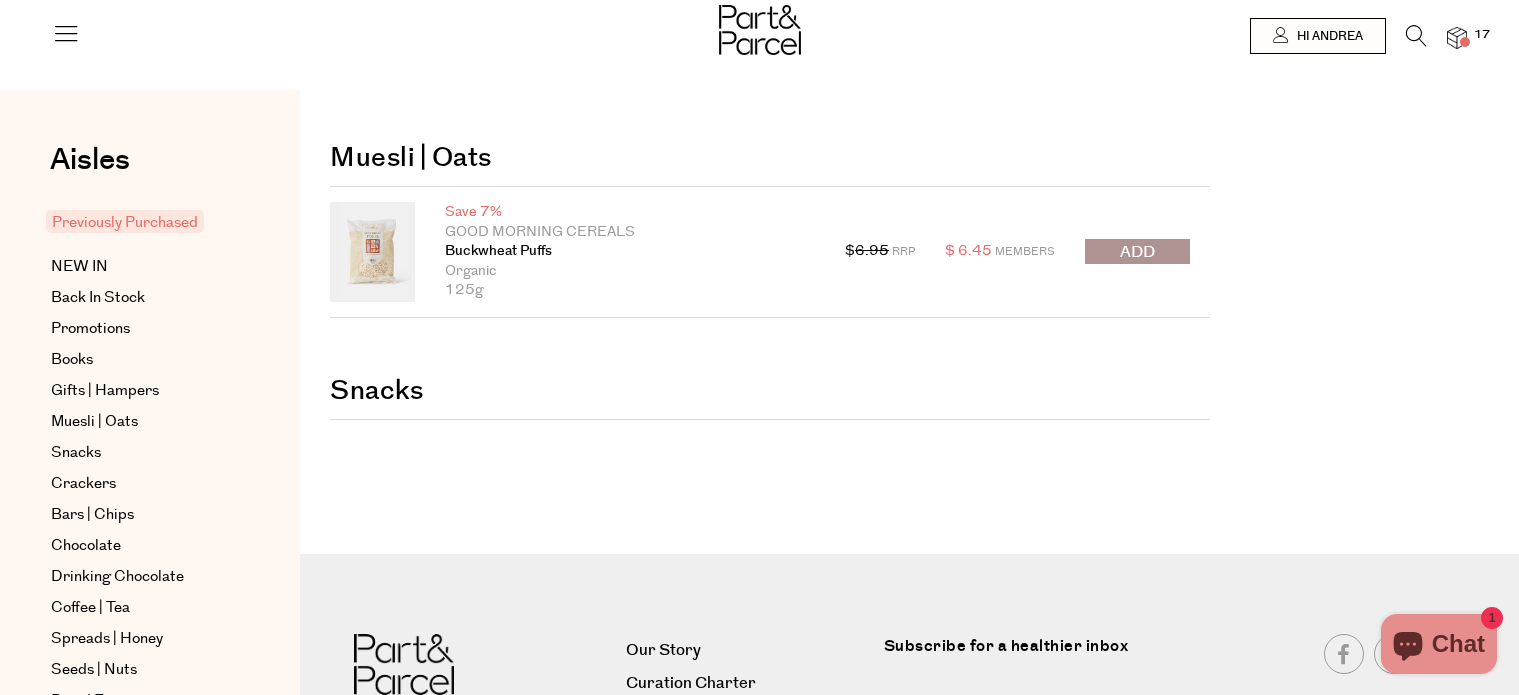scroll, scrollTop: 0, scrollLeft: 0, axis: both 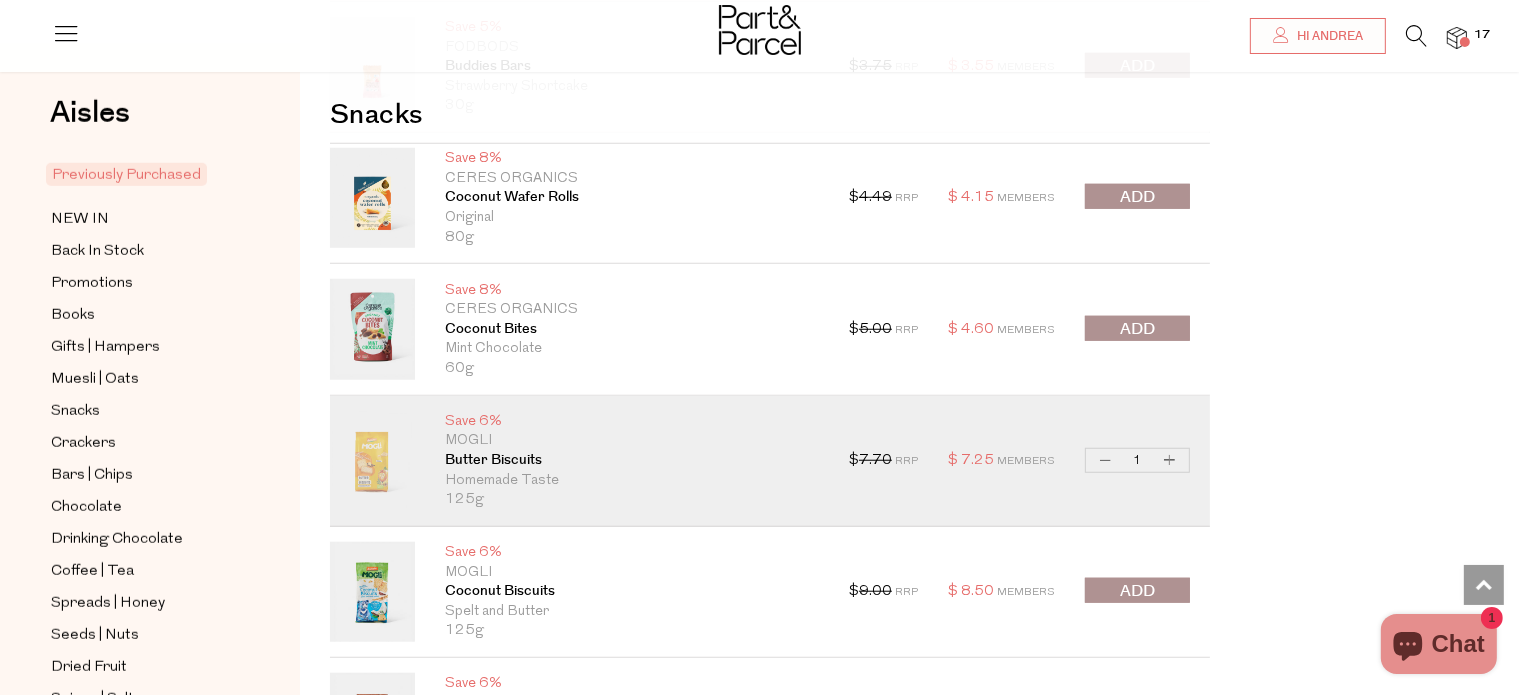 type on "andrea.chwalko@gmail.com" 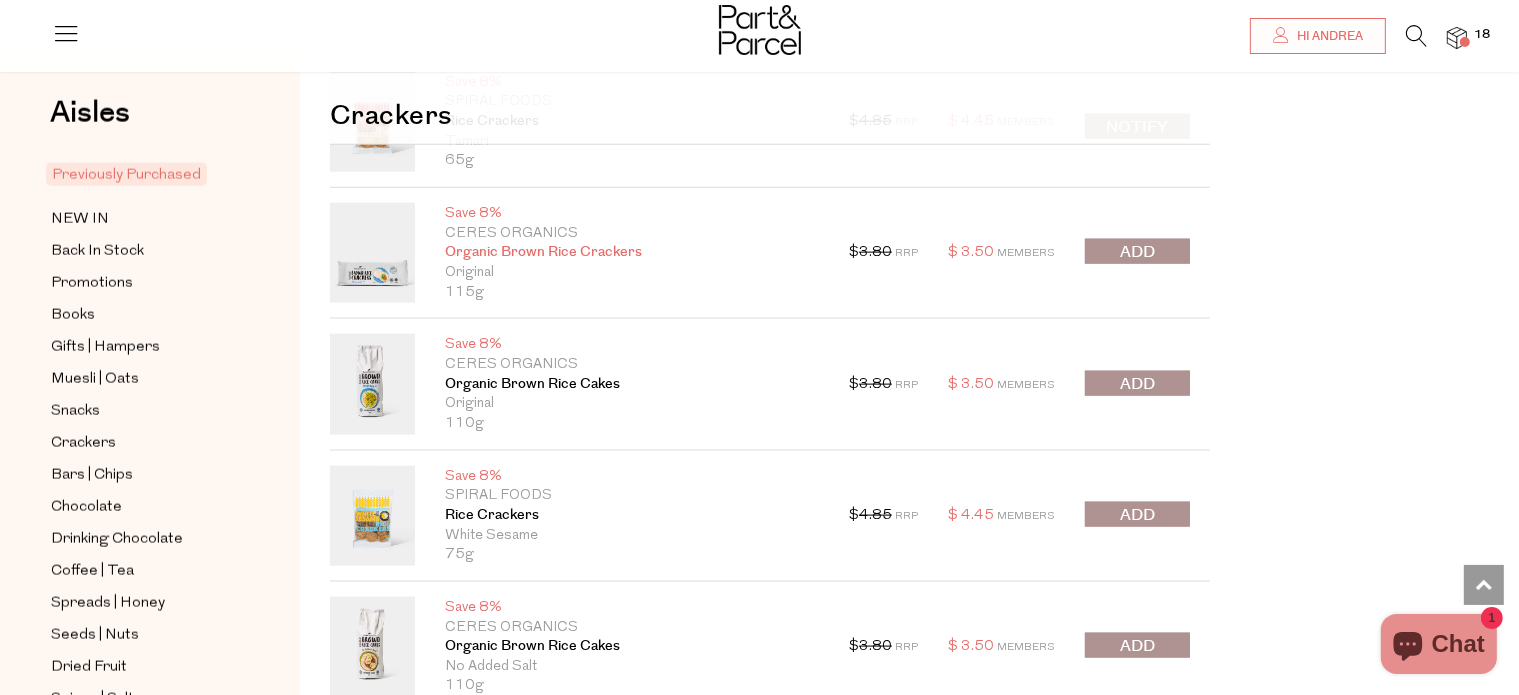 scroll, scrollTop: 2600, scrollLeft: 0, axis: vertical 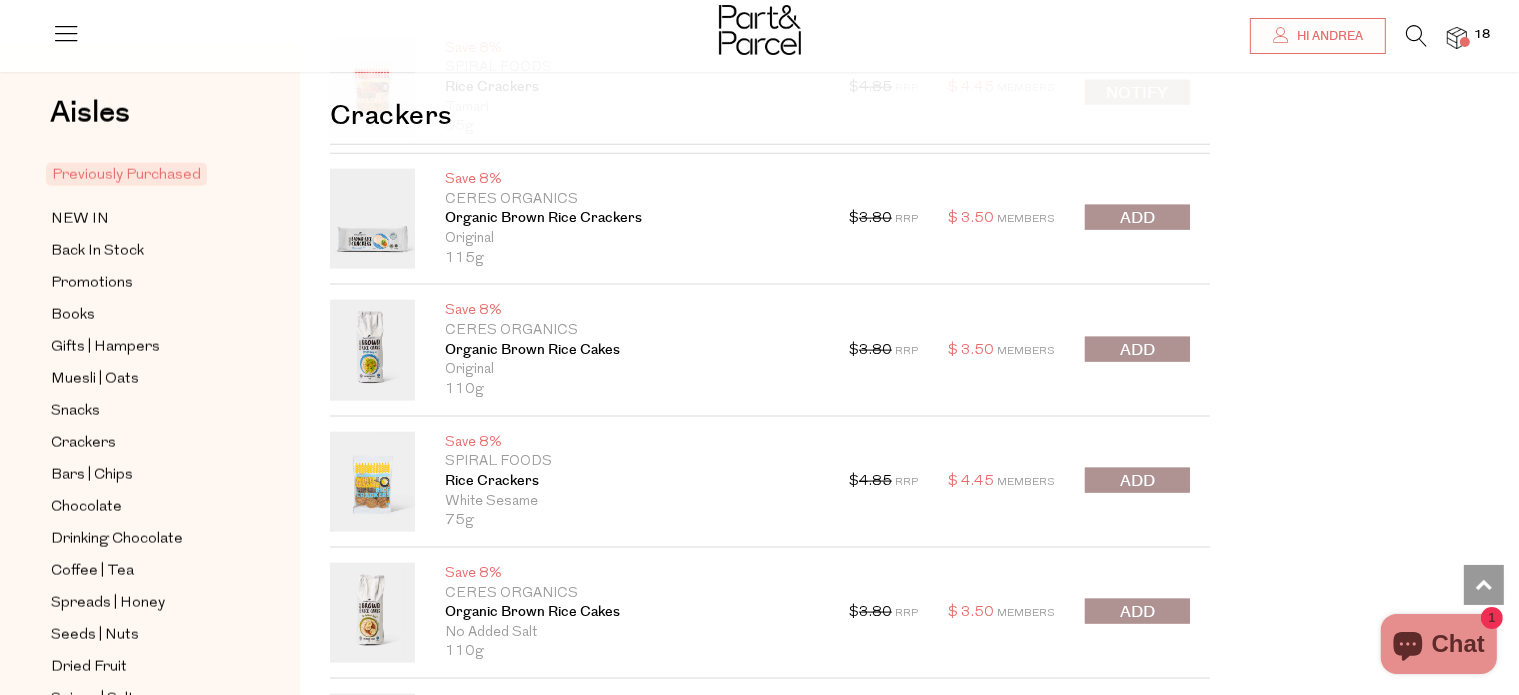 click at bounding box center [1137, 349] 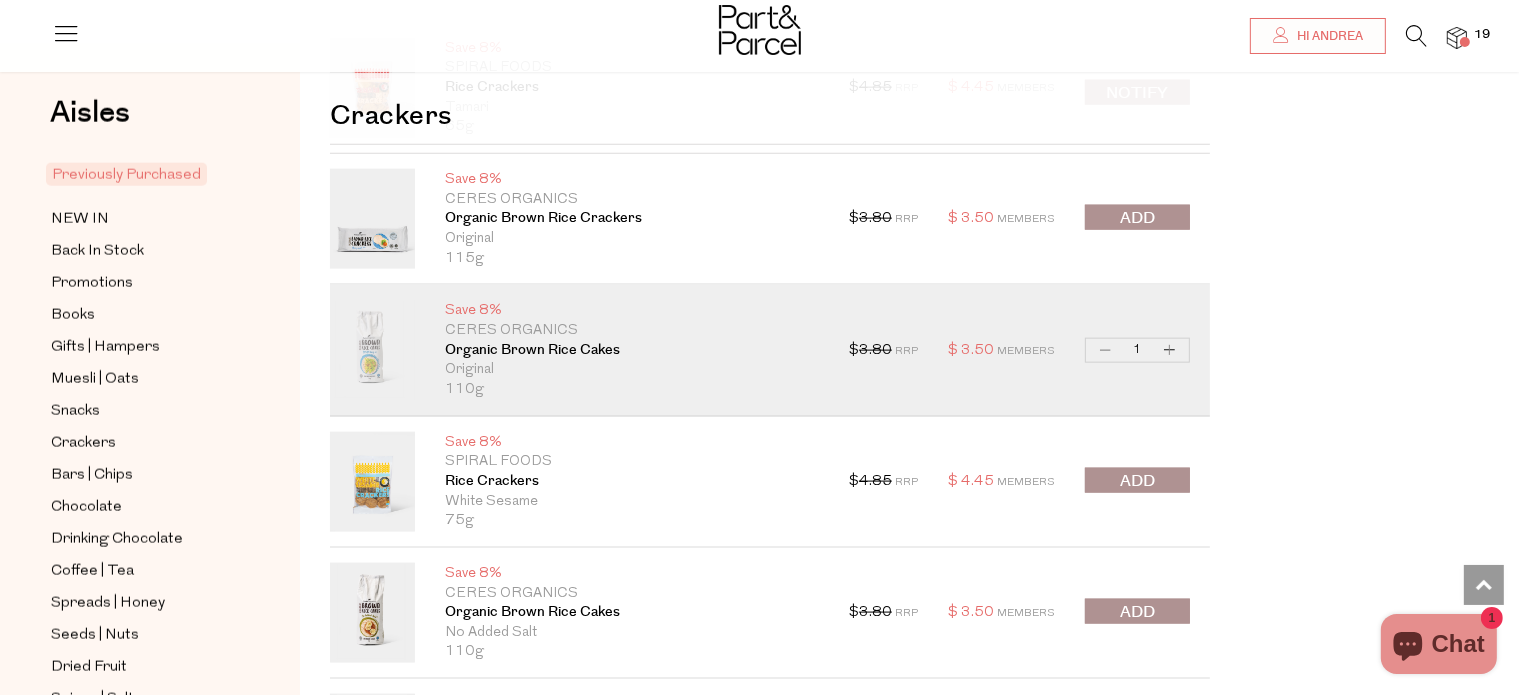 click on "Increase Organic Brown Rice Cakes" at bounding box center [1170, 350] 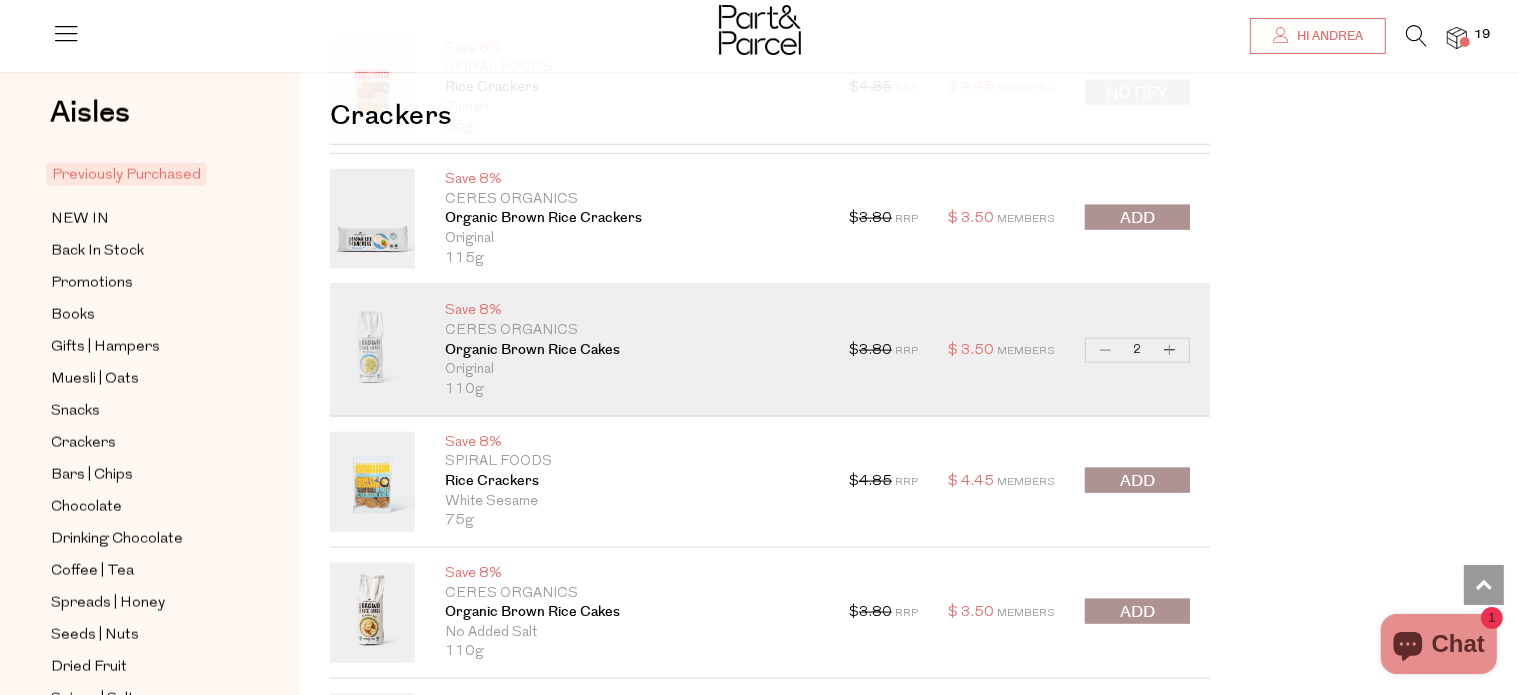 type on "2" 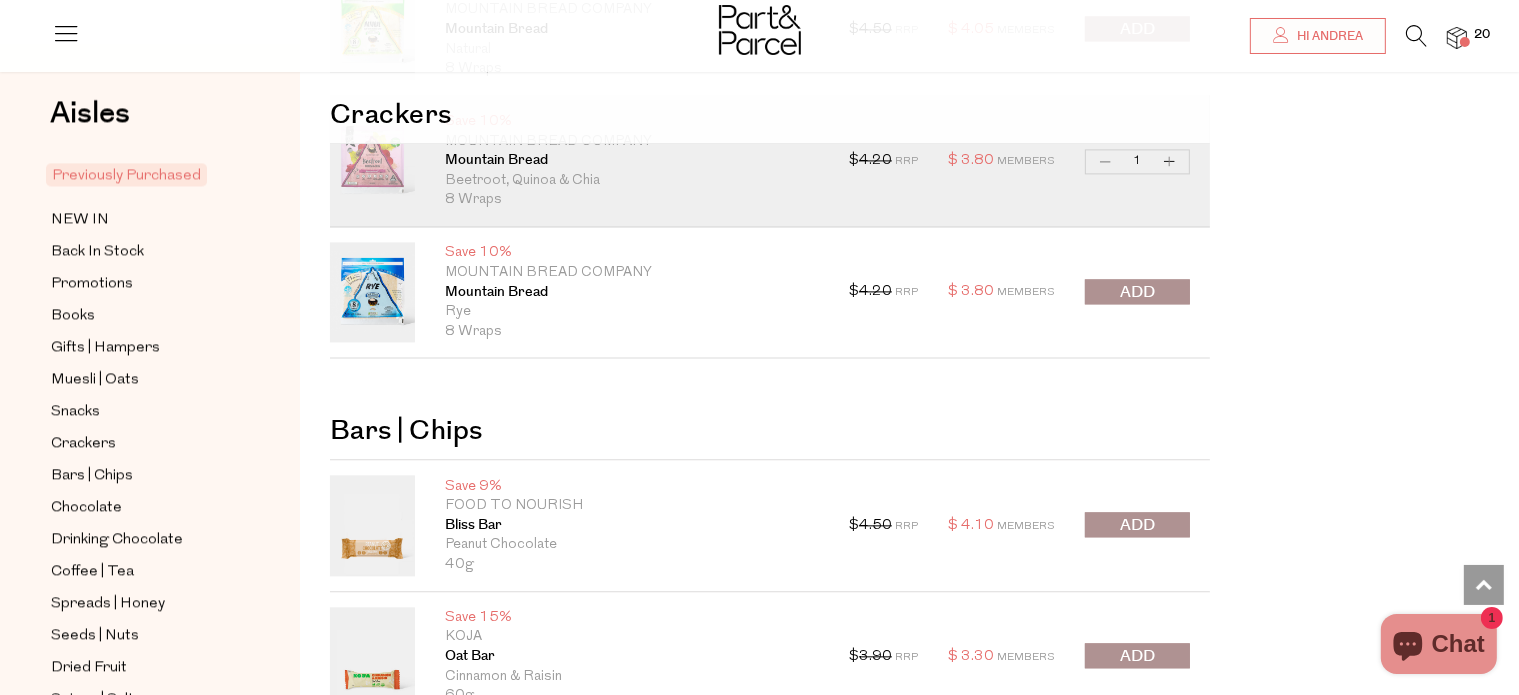 scroll, scrollTop: 4400, scrollLeft: 0, axis: vertical 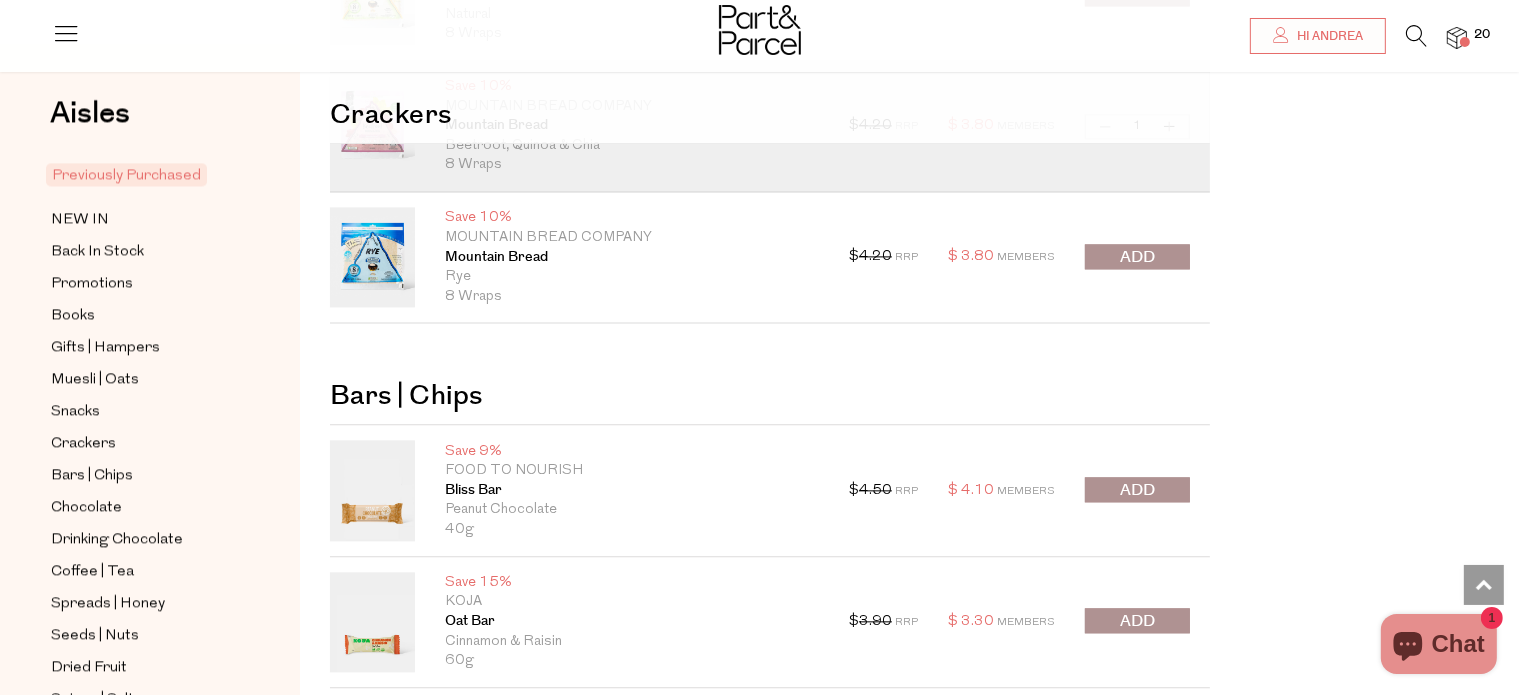 click at bounding box center (1137, 257) 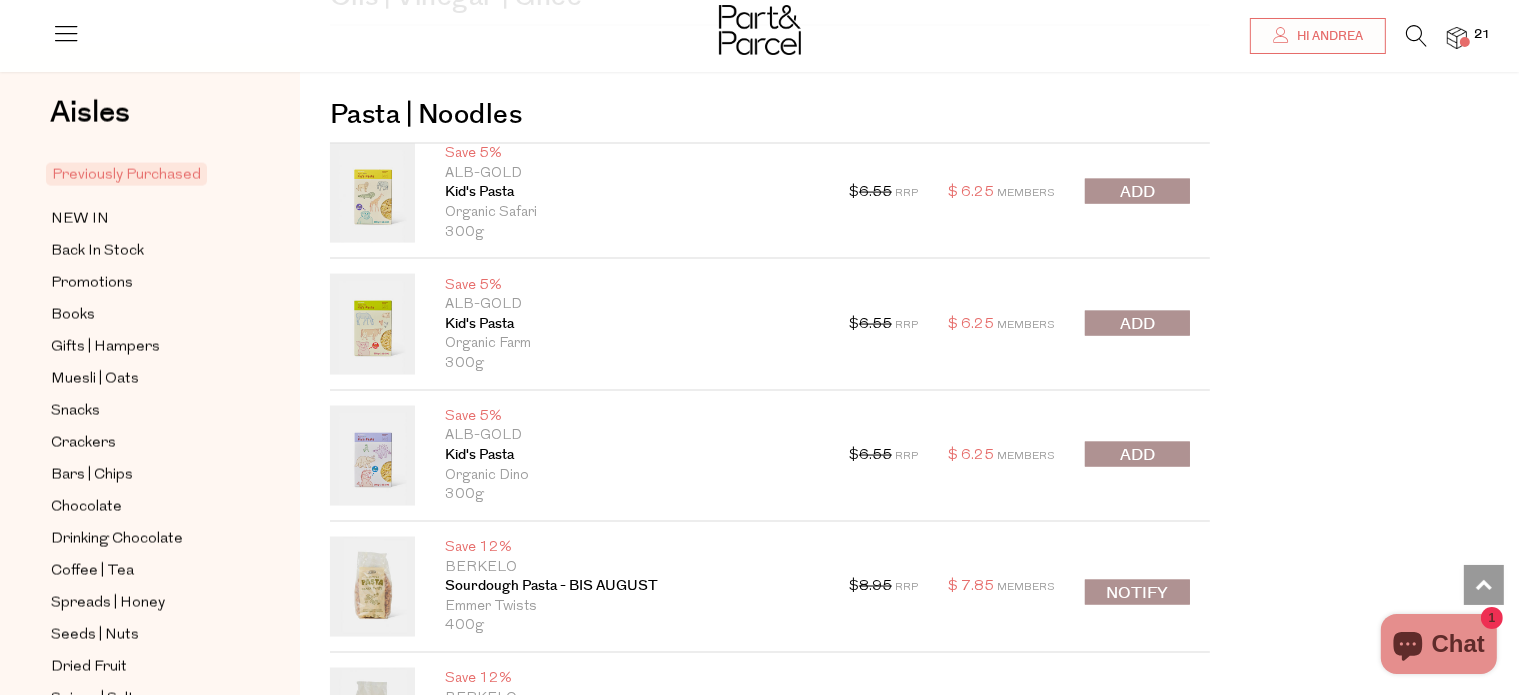scroll, scrollTop: 10600, scrollLeft: 0, axis: vertical 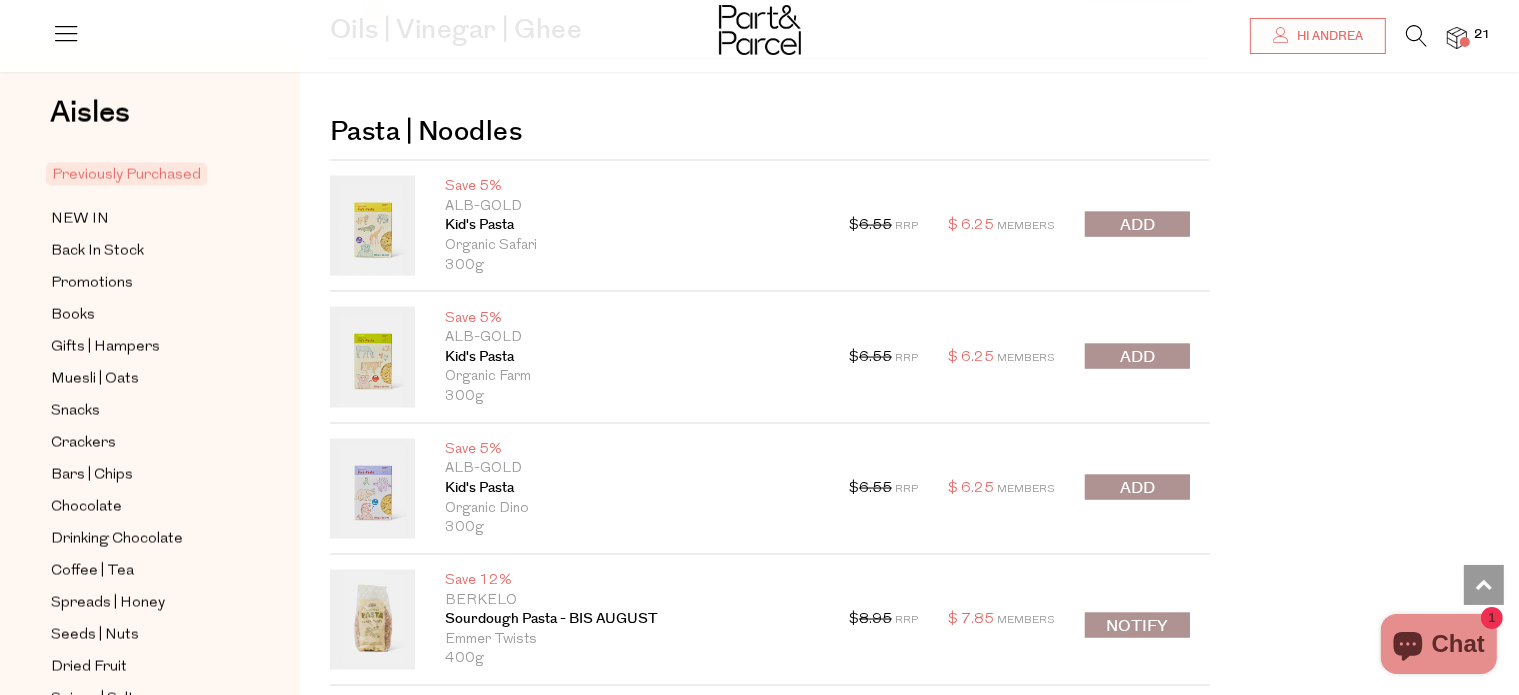 click at bounding box center [1137, 224] 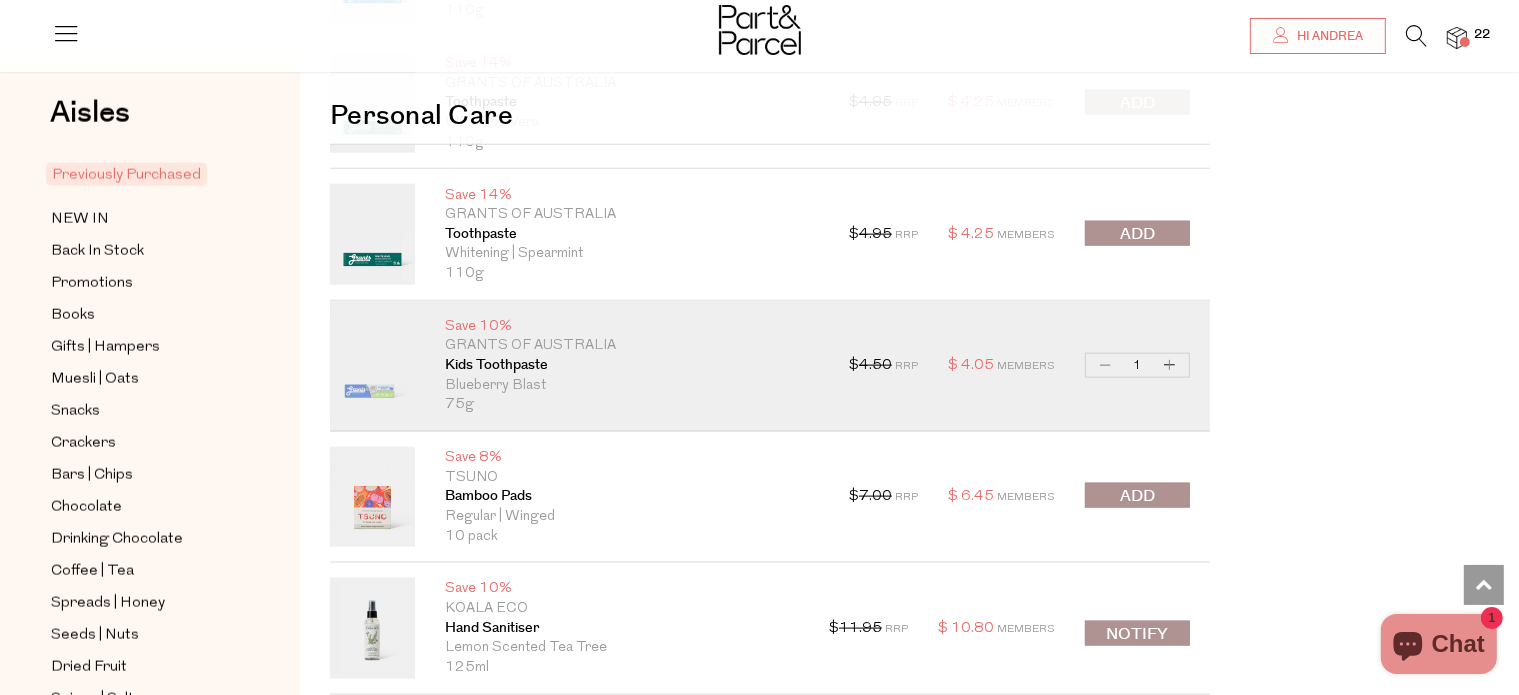 scroll, scrollTop: 17609, scrollLeft: 0, axis: vertical 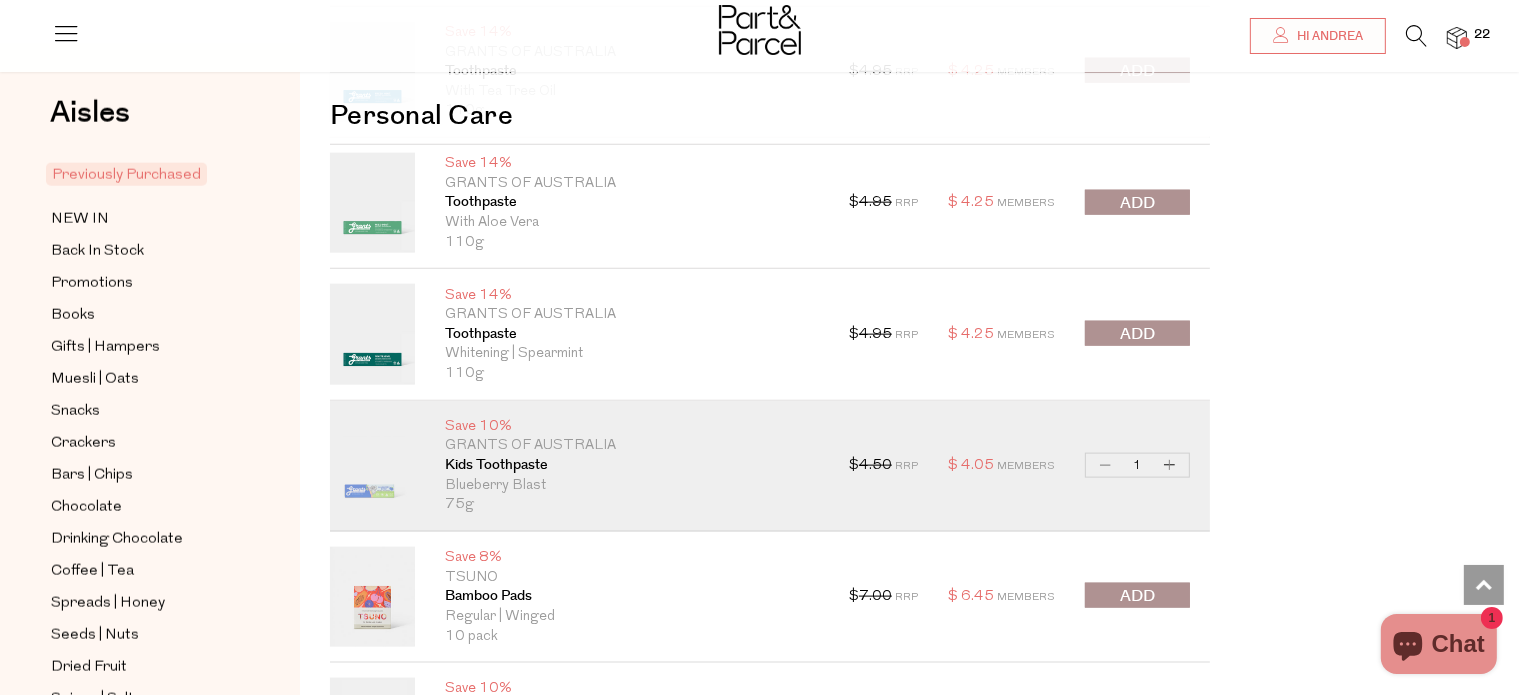 click at bounding box center (1137, 334) 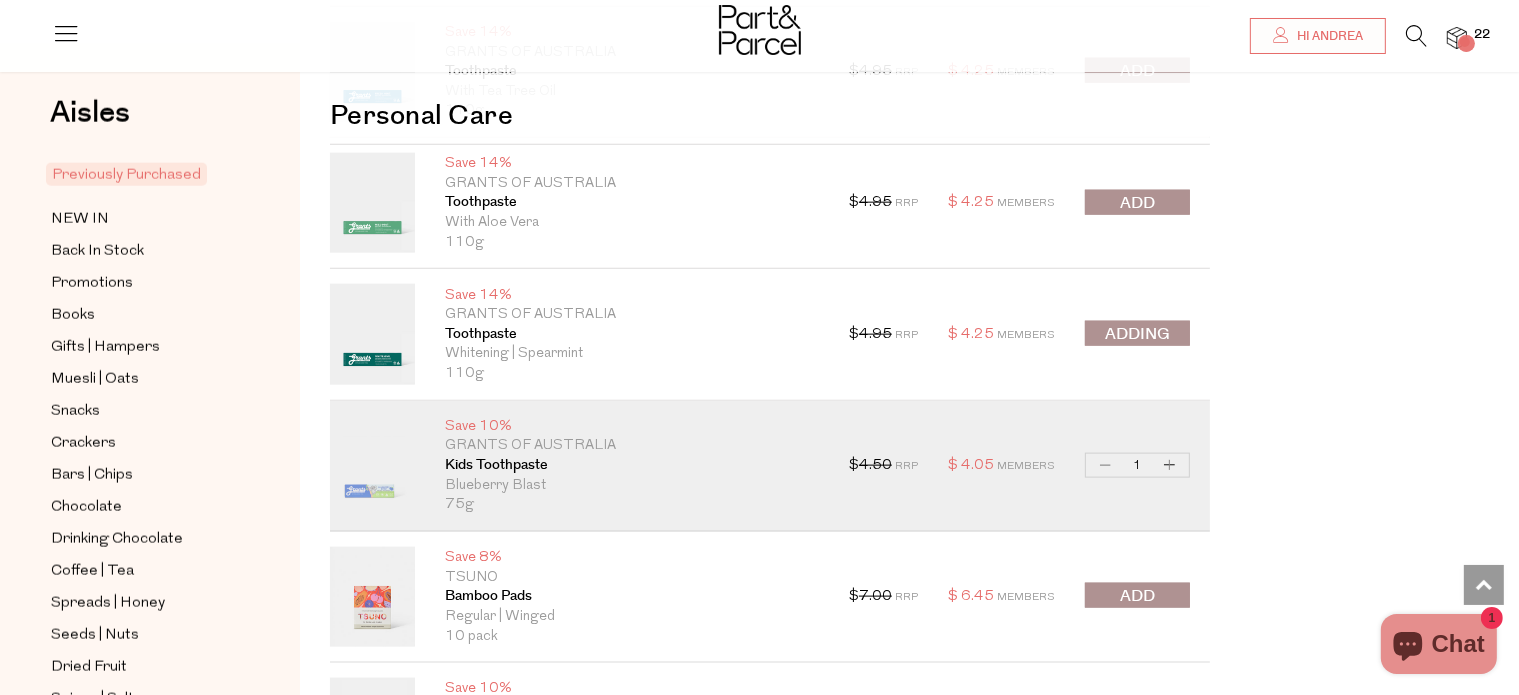 click at bounding box center (1137, 204) 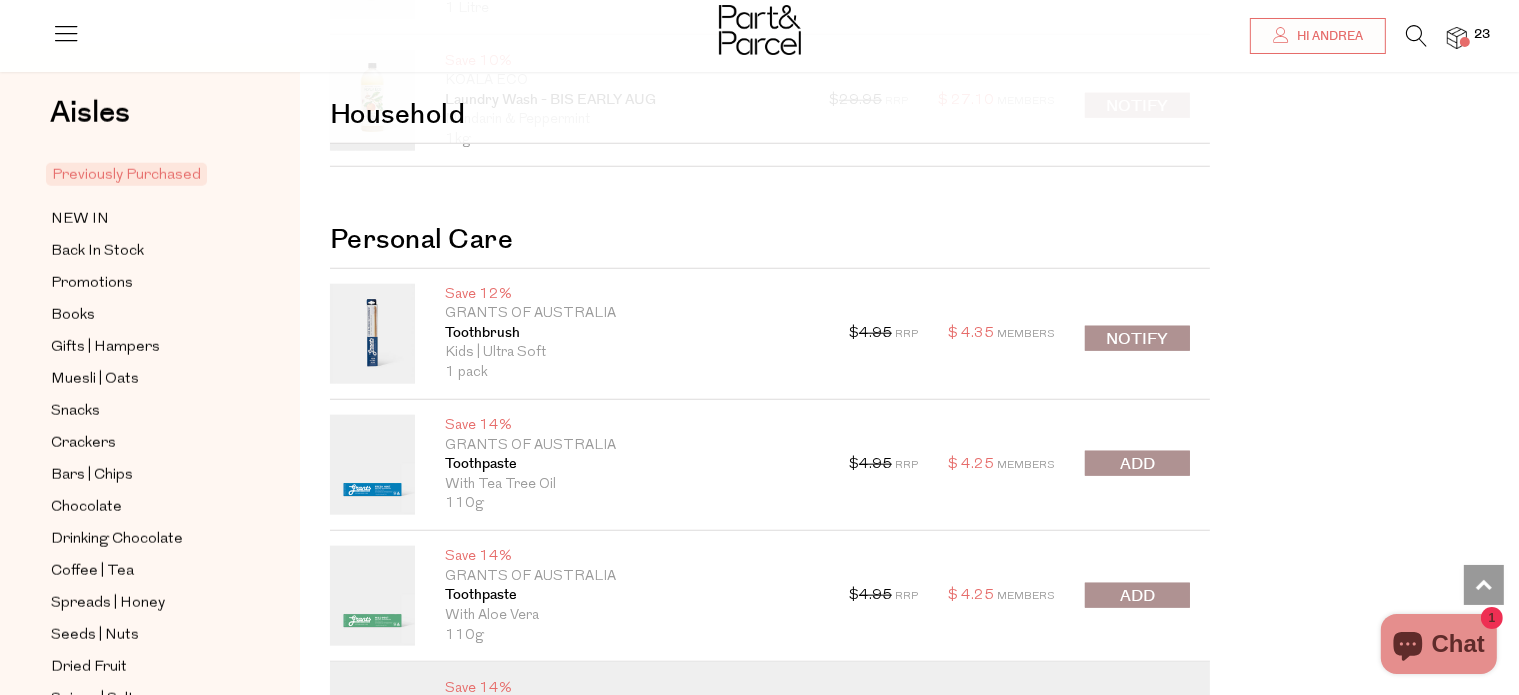 scroll, scrollTop: 17209, scrollLeft: 0, axis: vertical 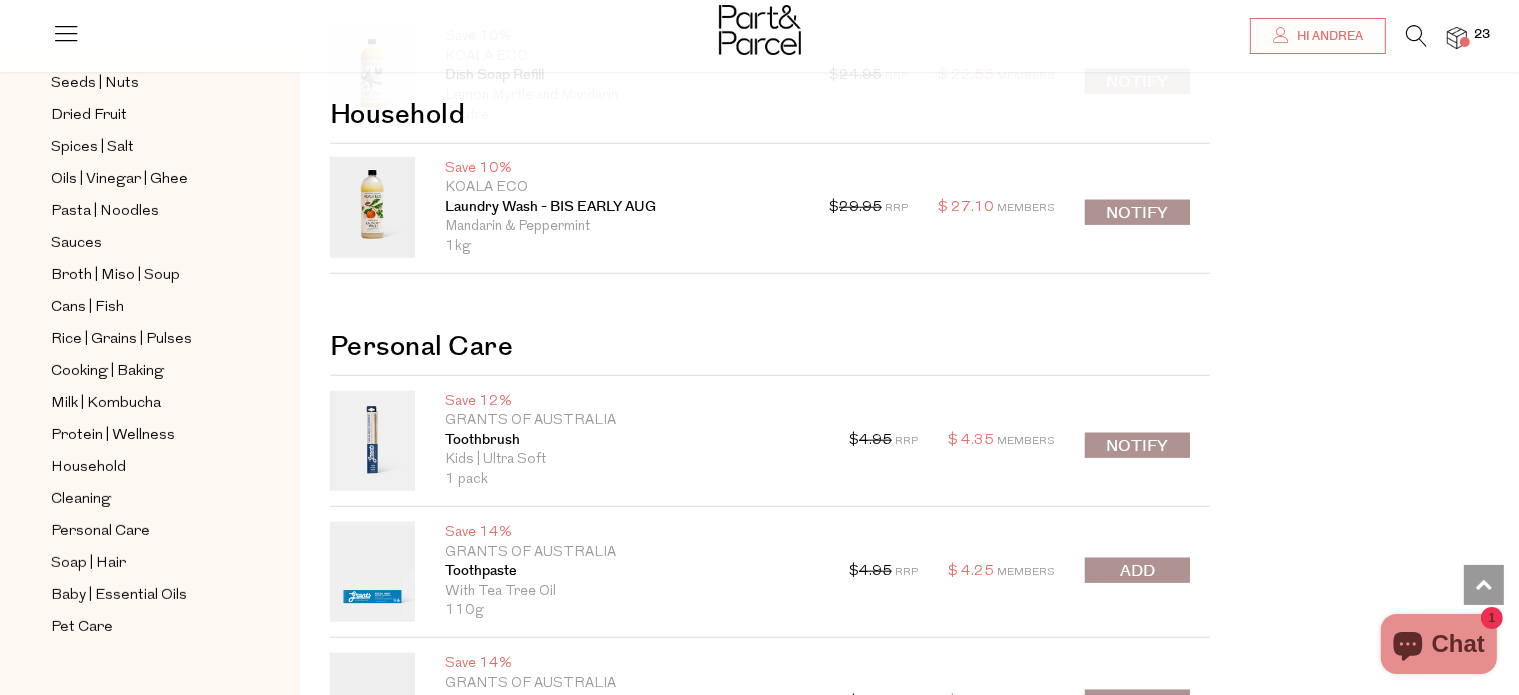 click at bounding box center (1406, 40) 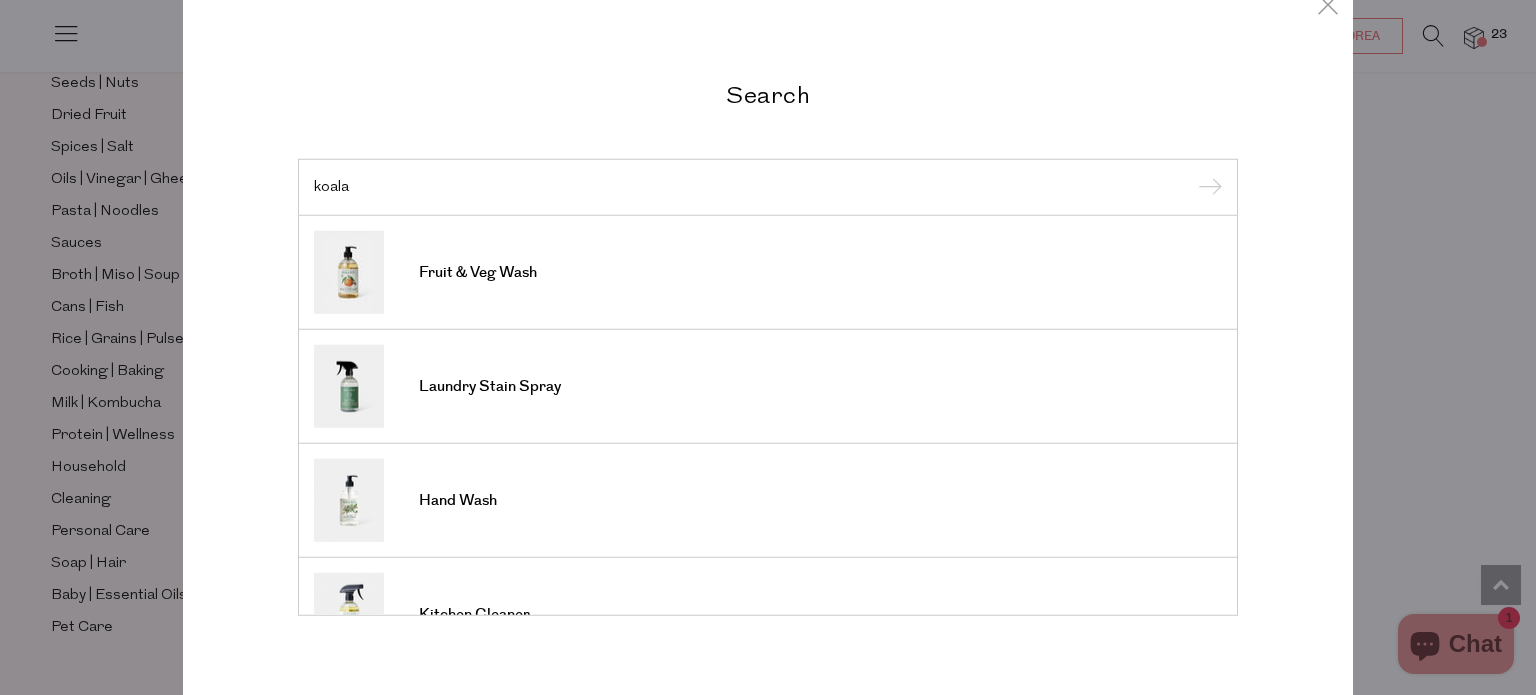 type on "koala" 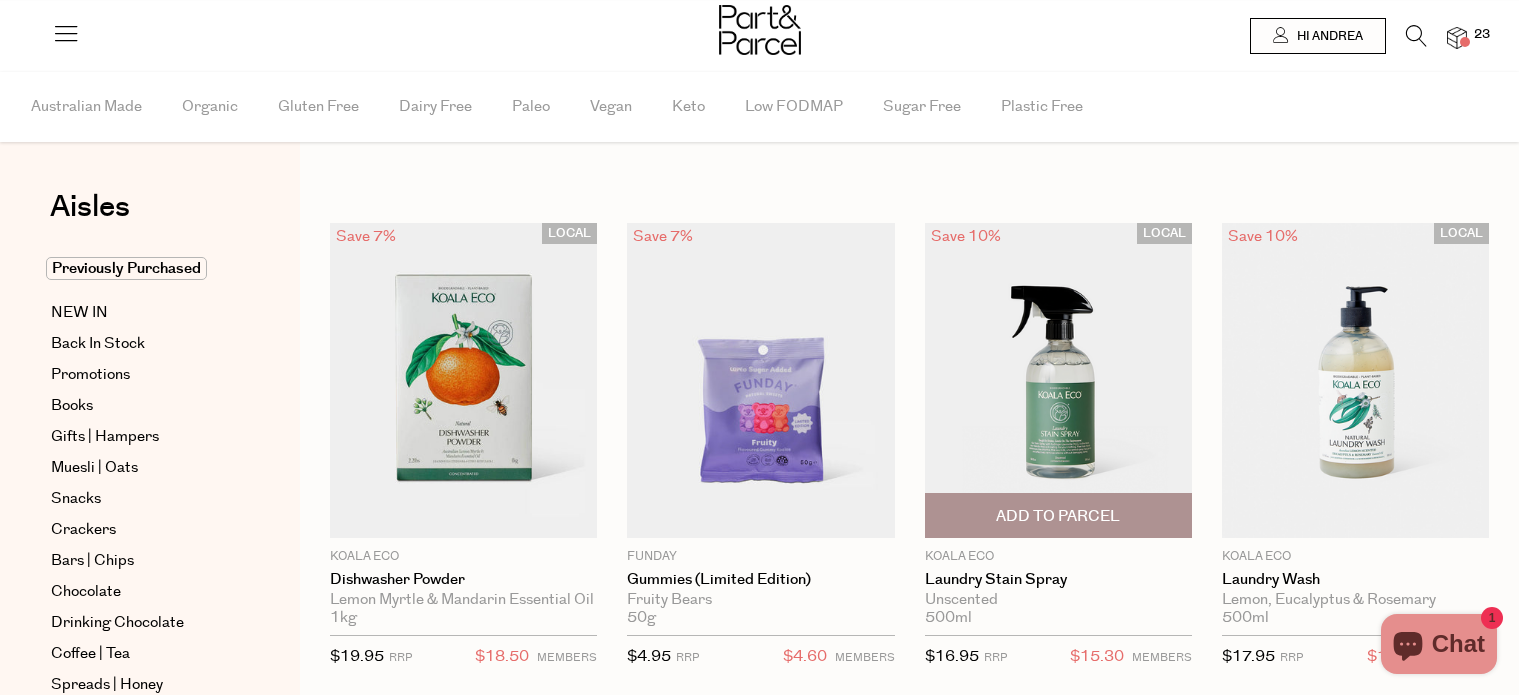 scroll, scrollTop: 0, scrollLeft: 0, axis: both 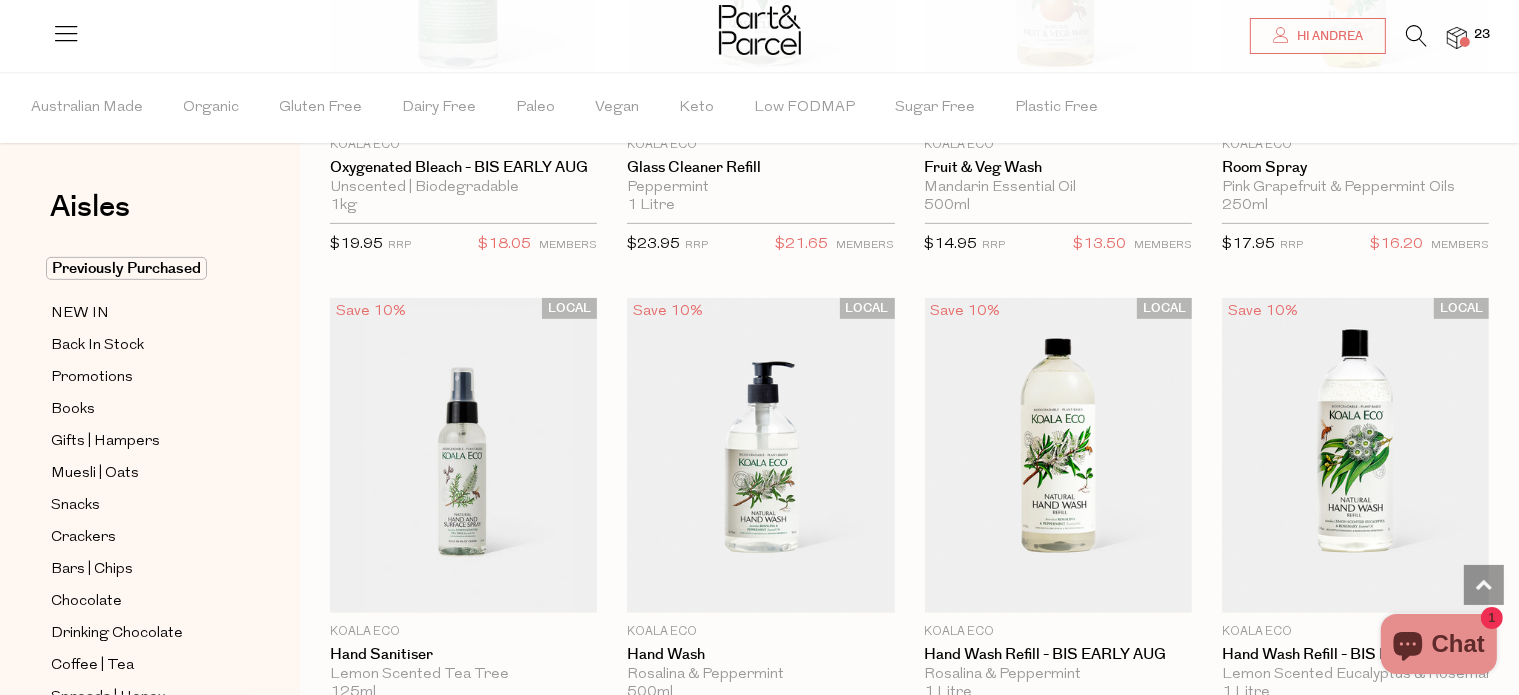 click on "23" at bounding box center [1482, 35] 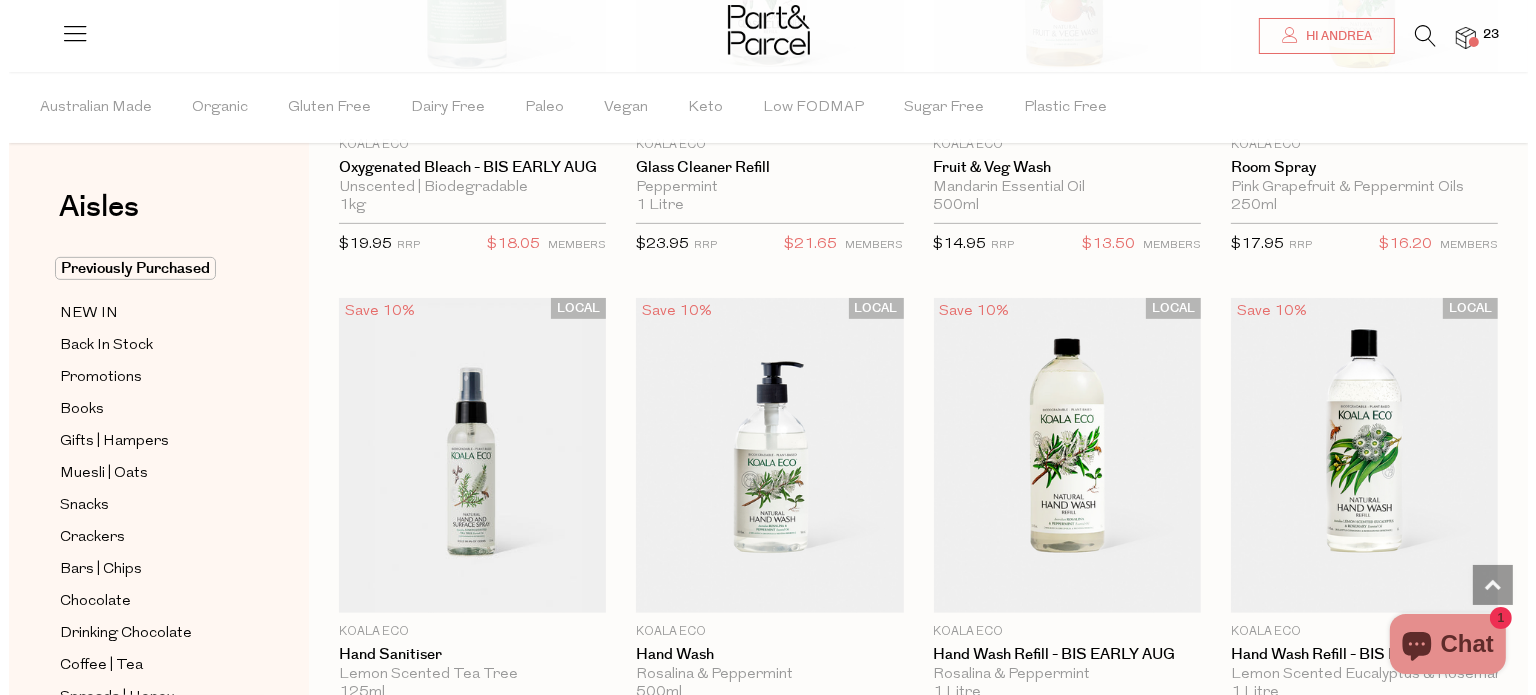 scroll, scrollTop: 905, scrollLeft: 0, axis: vertical 